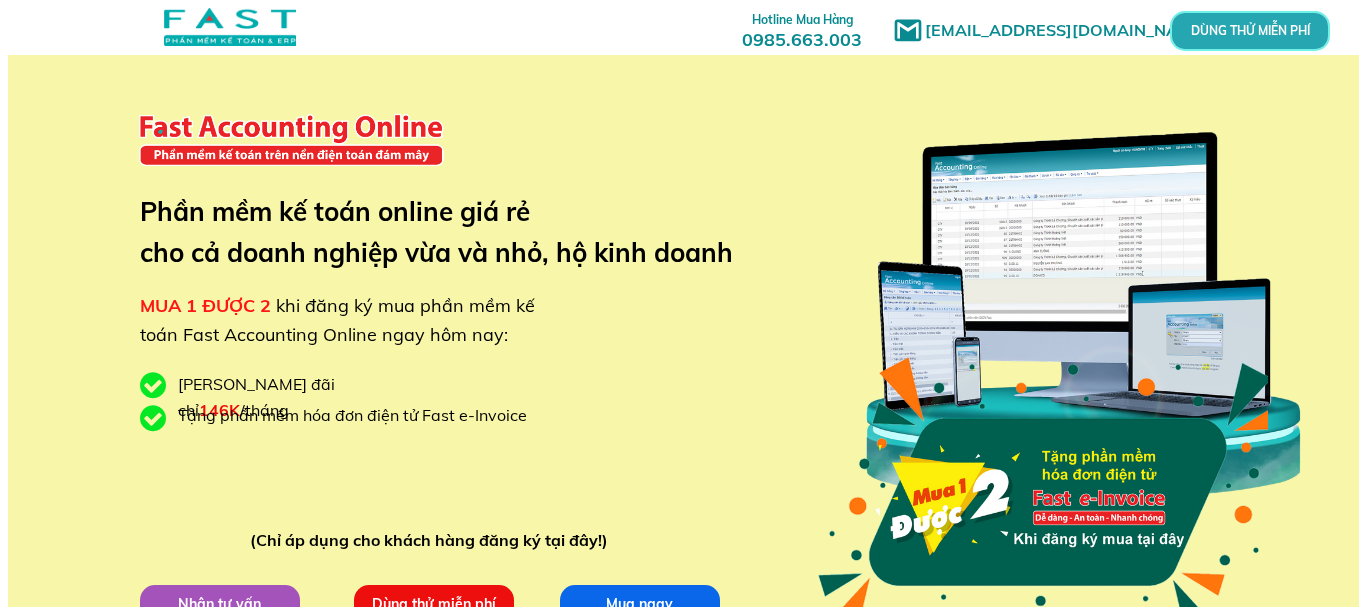 scroll, scrollTop: 0, scrollLeft: 0, axis: both 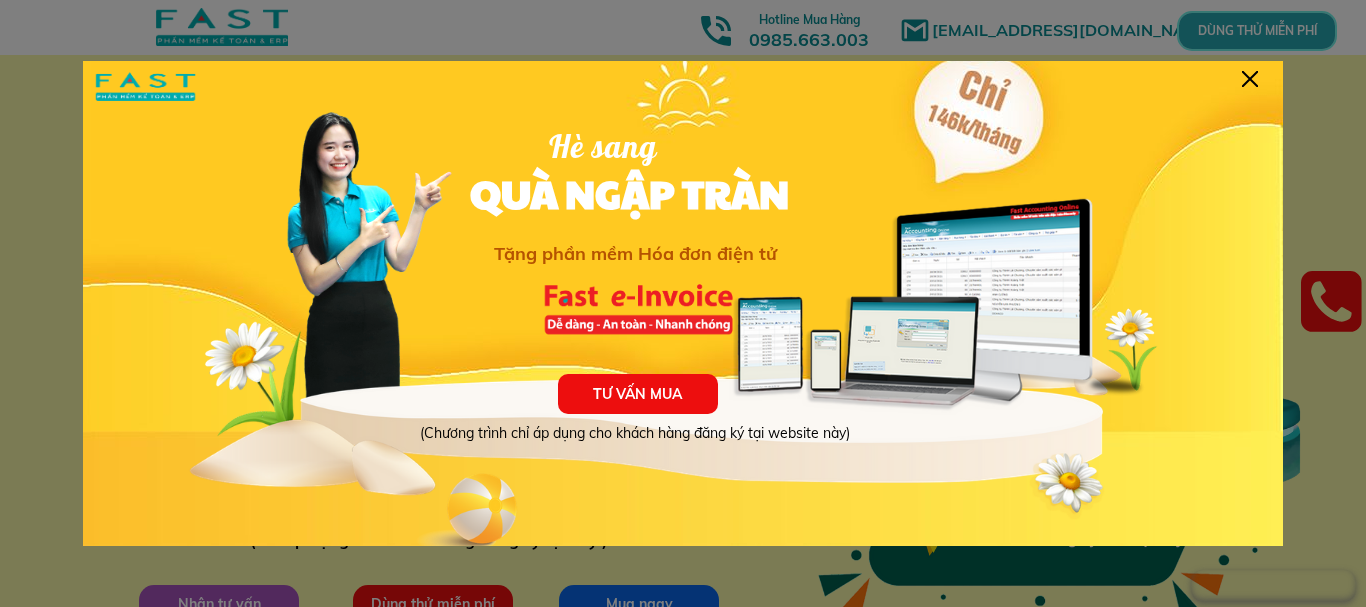 click at bounding box center (1250, 79) 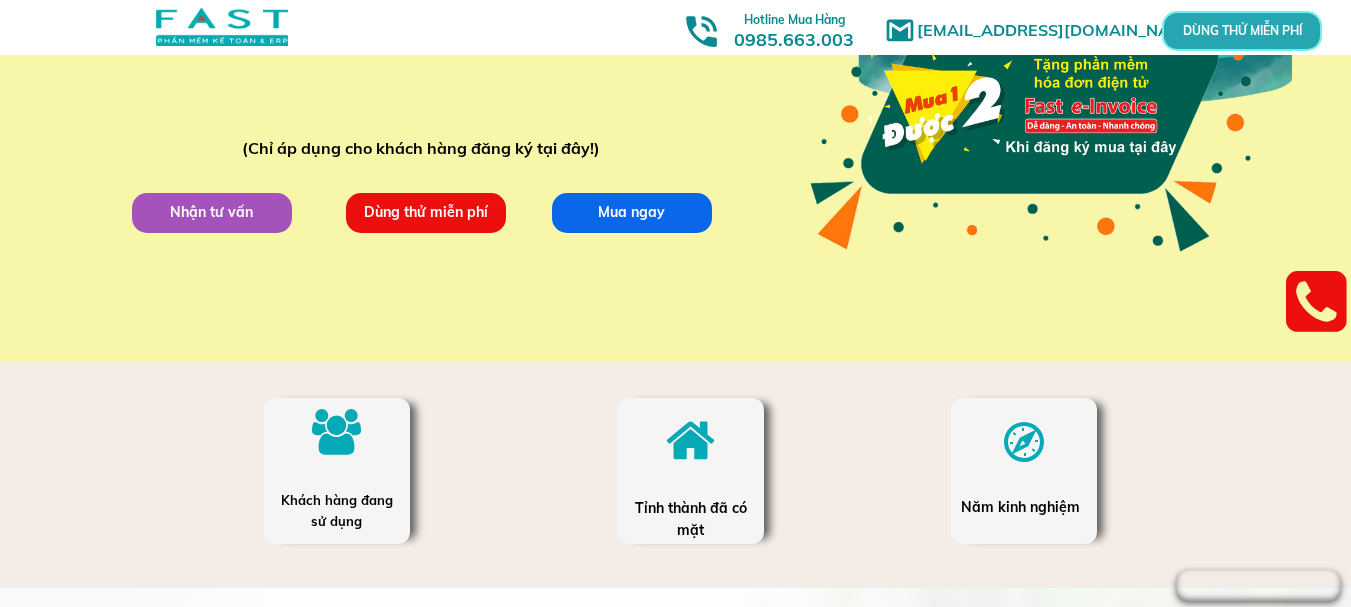 scroll, scrollTop: 400, scrollLeft: 0, axis: vertical 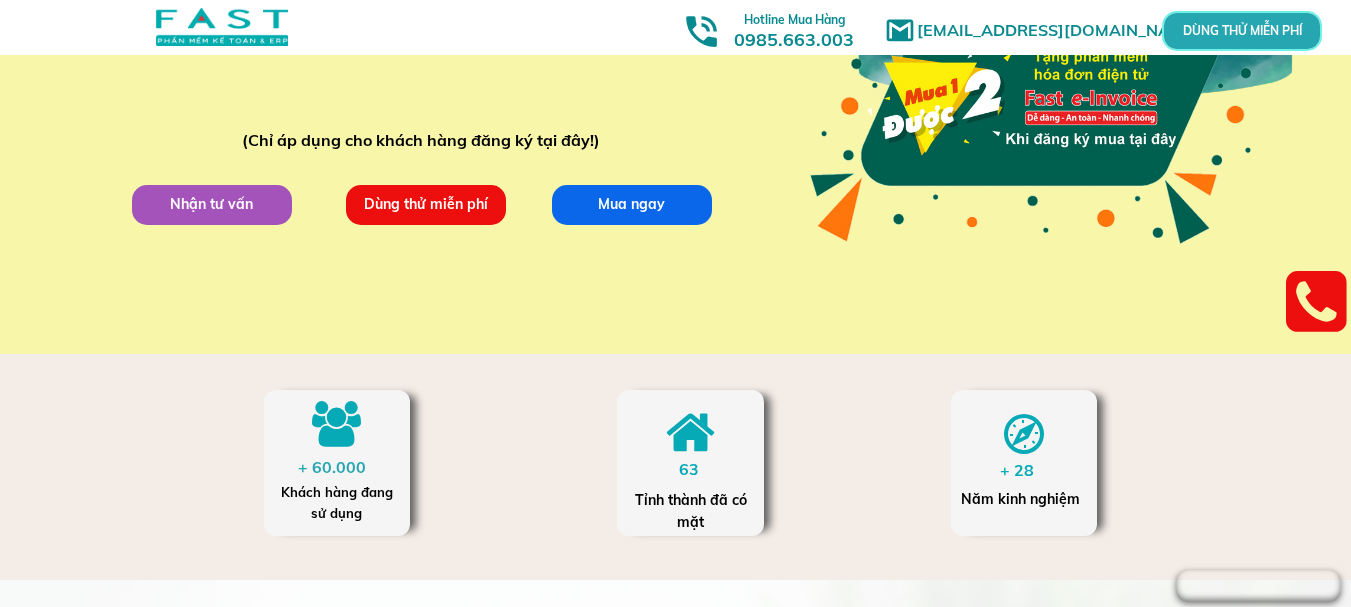 click on "Dùng thử miễn phí" at bounding box center [425, 204] 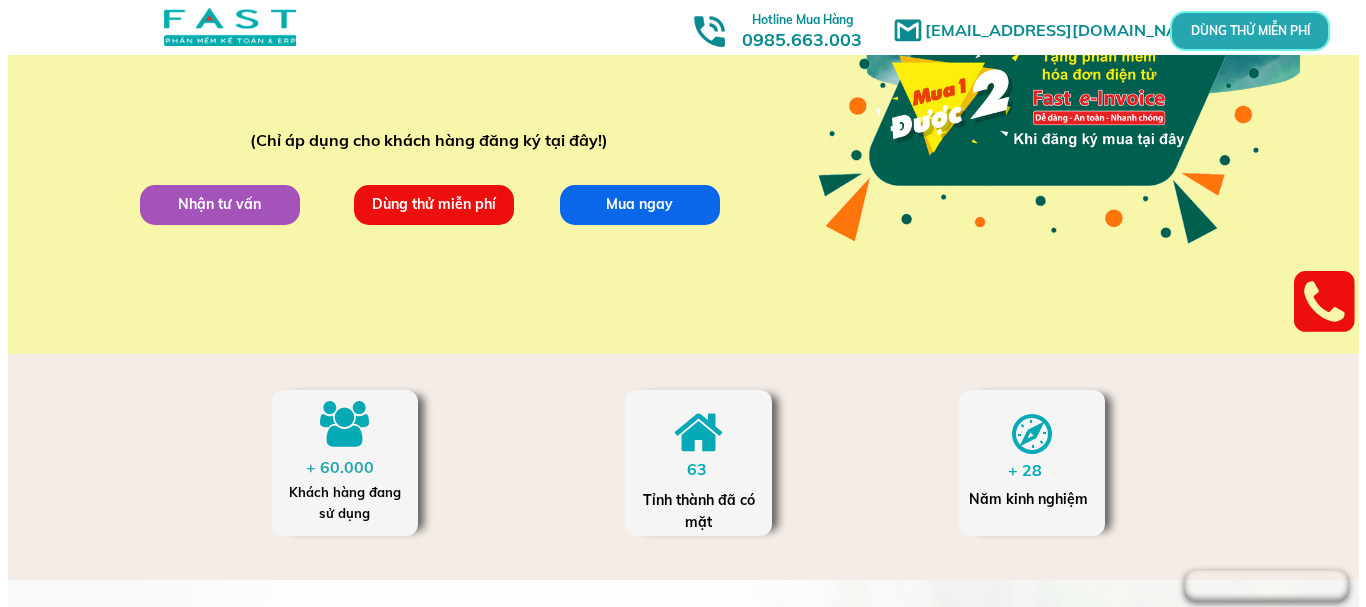 scroll, scrollTop: 0, scrollLeft: 0, axis: both 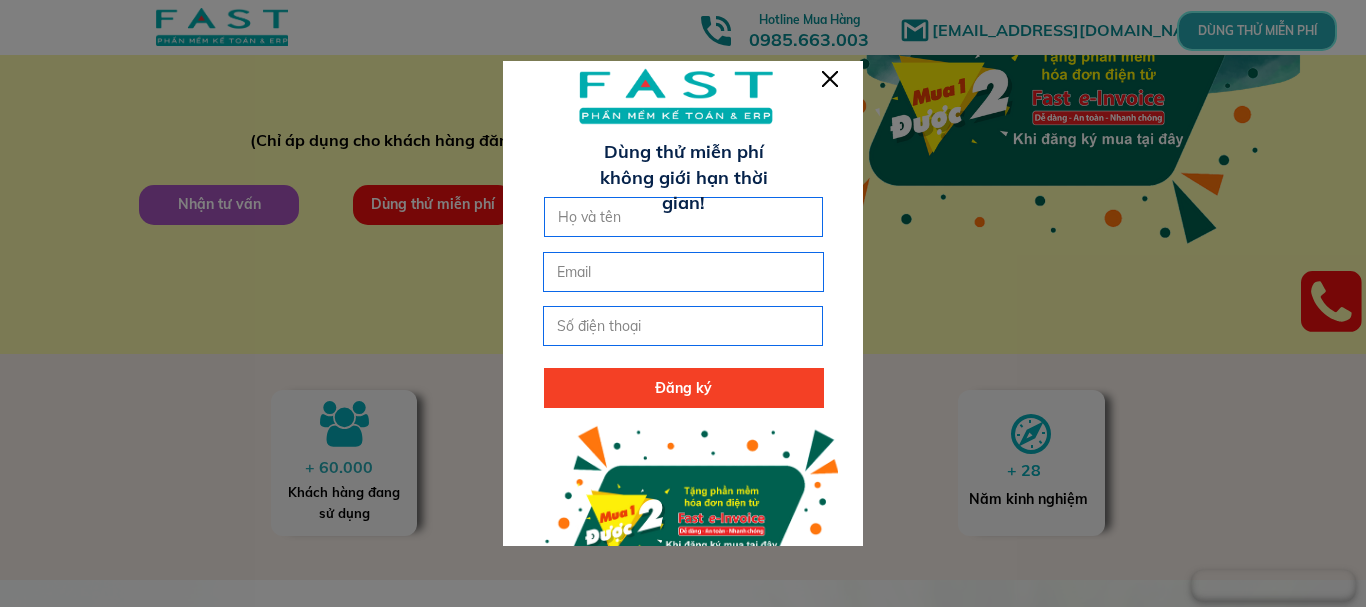 click at bounding box center (684, 217) 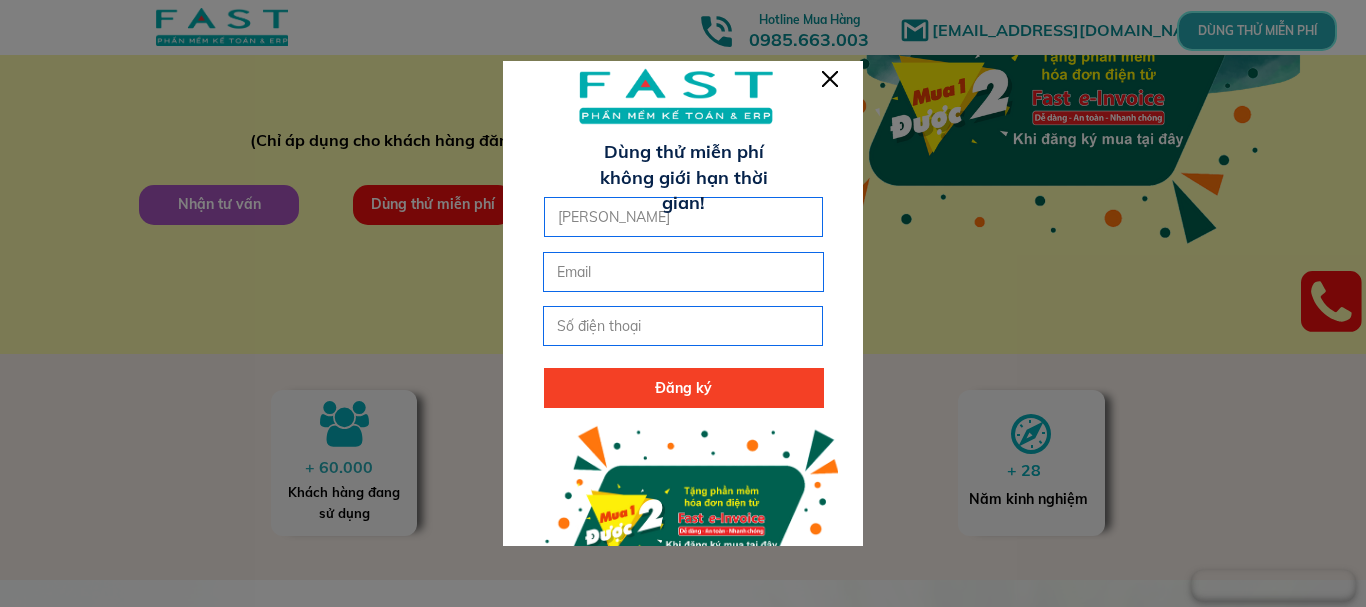 type on "[PERSON_NAME]" 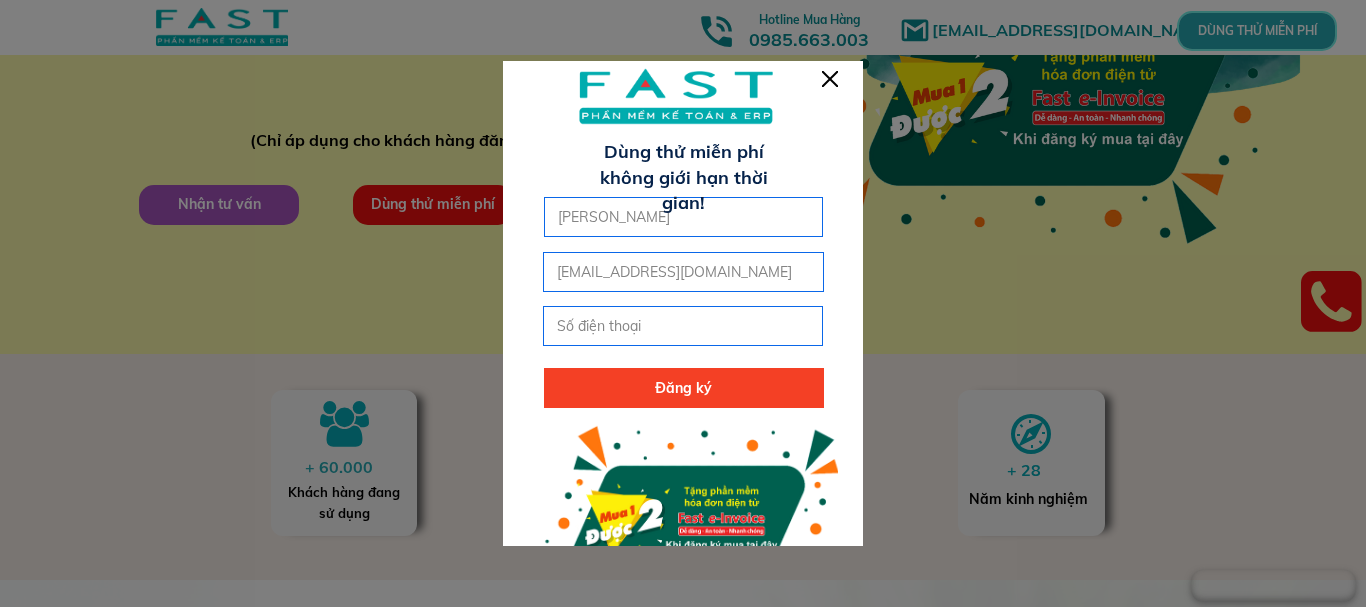 type on "[EMAIL_ADDRESS][DOMAIN_NAME]" 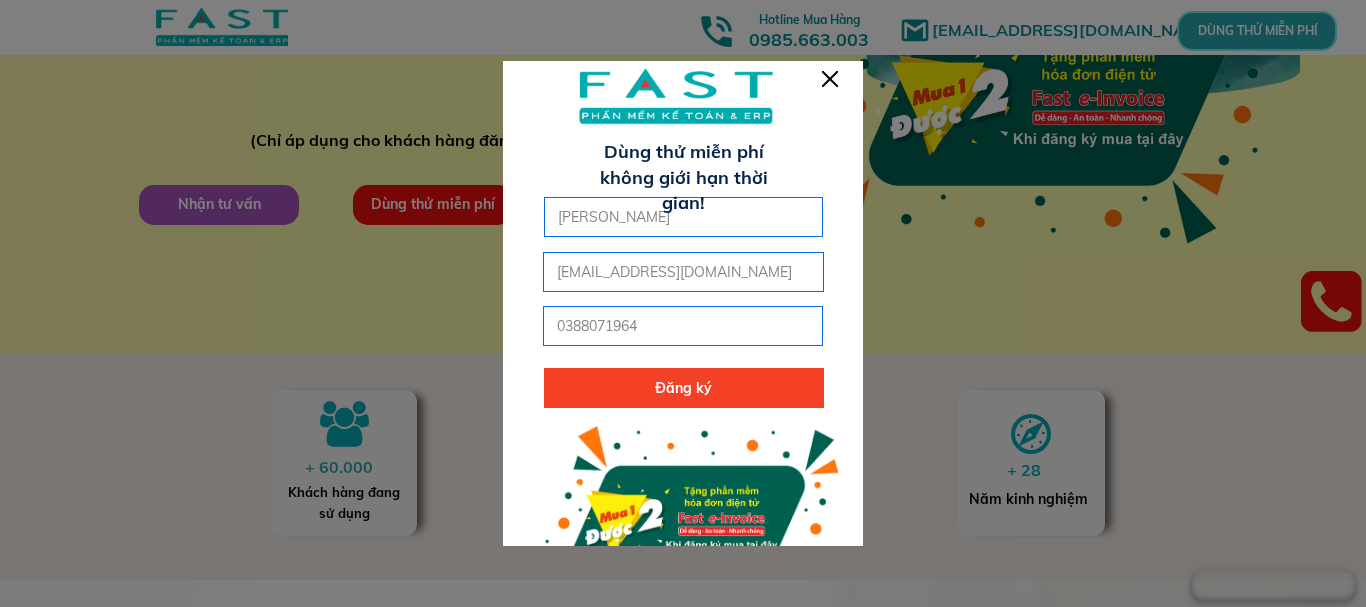 type on "0388071964" 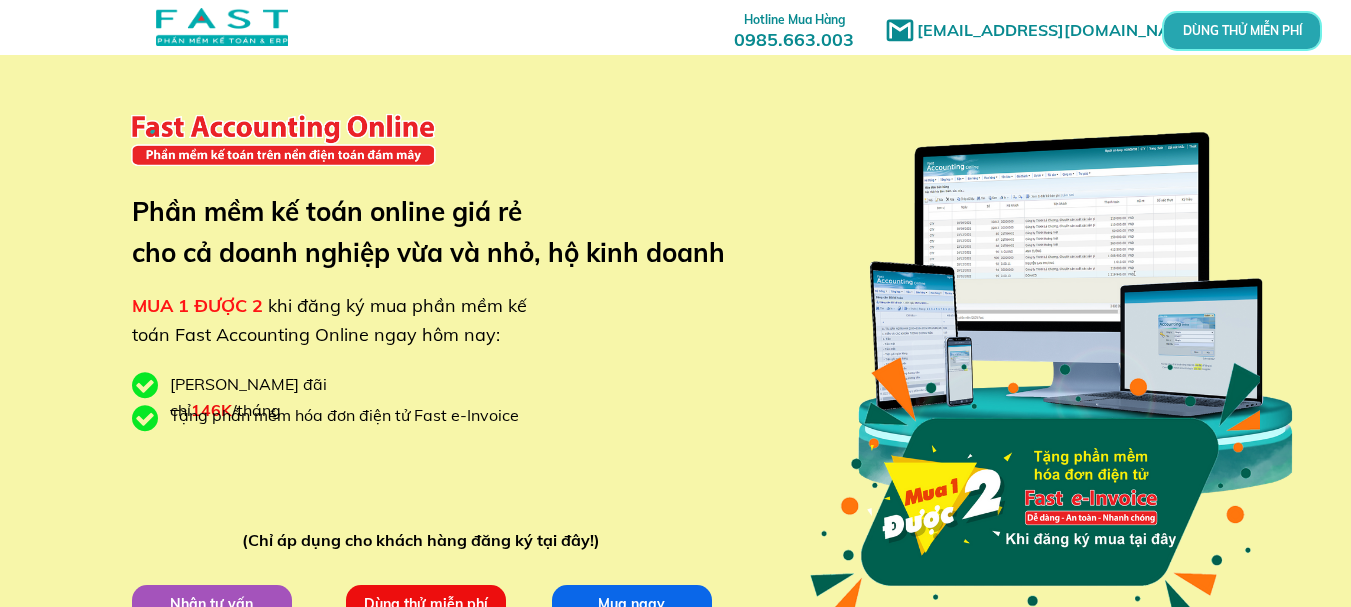 scroll, scrollTop: 0, scrollLeft: 0, axis: both 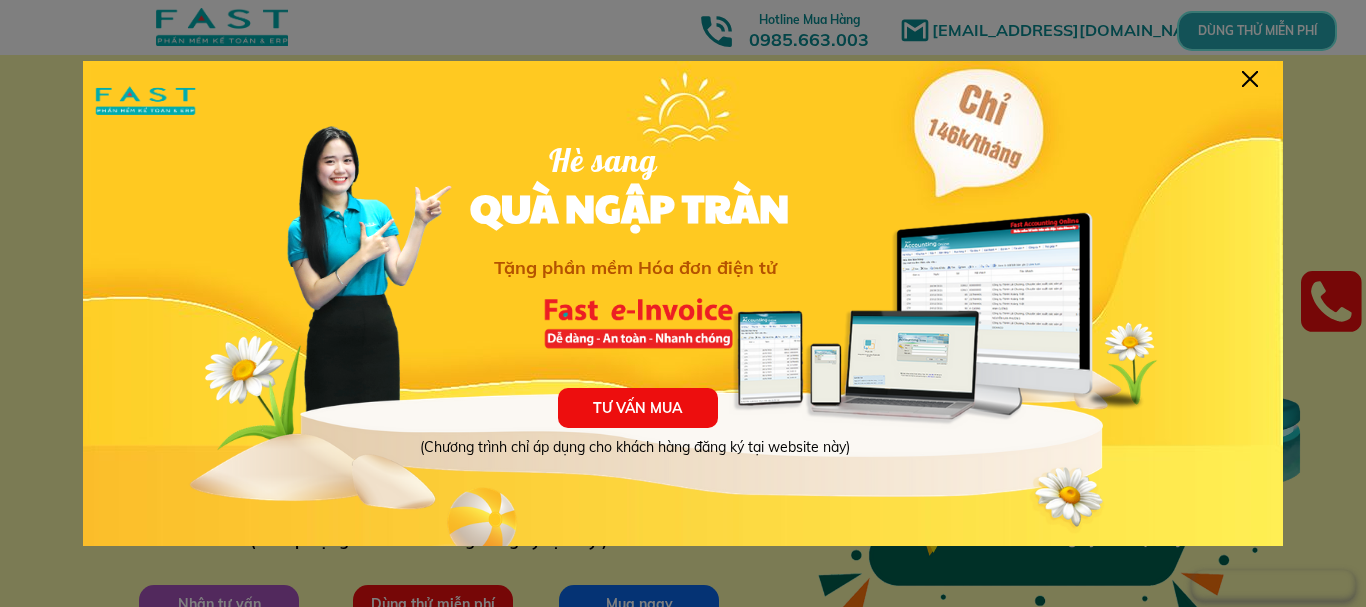 click at bounding box center [1250, 79] 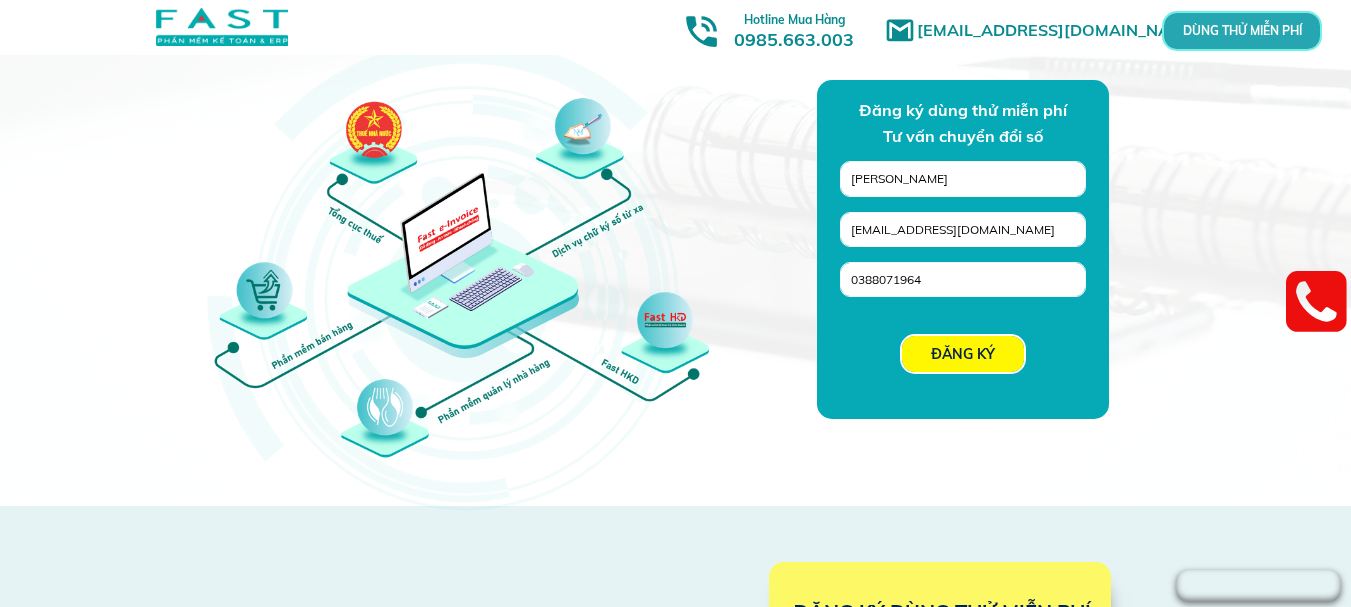 scroll, scrollTop: 1700, scrollLeft: 0, axis: vertical 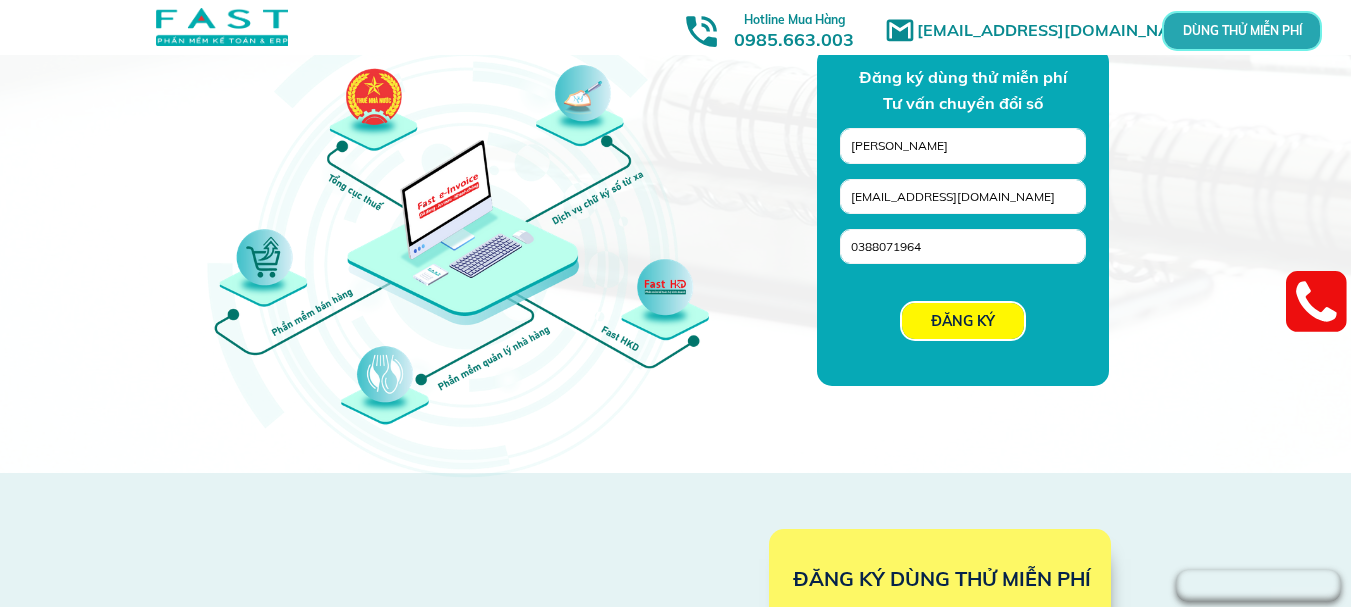 click on "ĐĂNG KÝ" at bounding box center [963, 321] 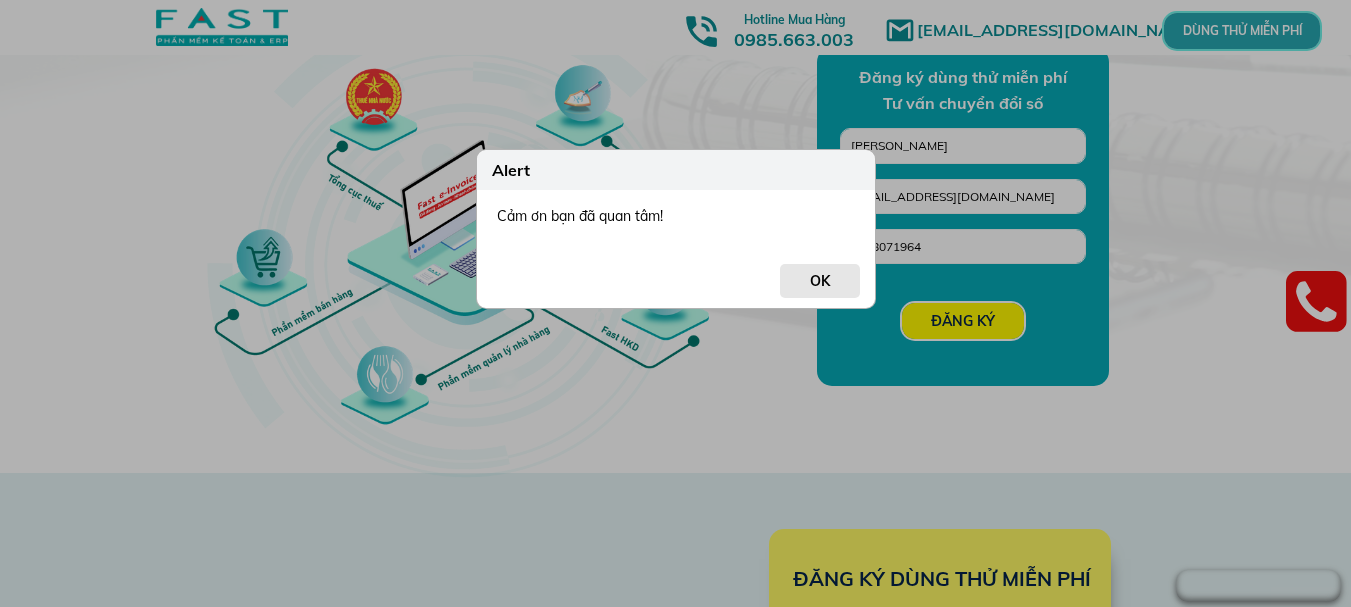 drag, startPoint x: 816, startPoint y: 283, endPoint x: 770, endPoint y: 363, distance: 92.28217 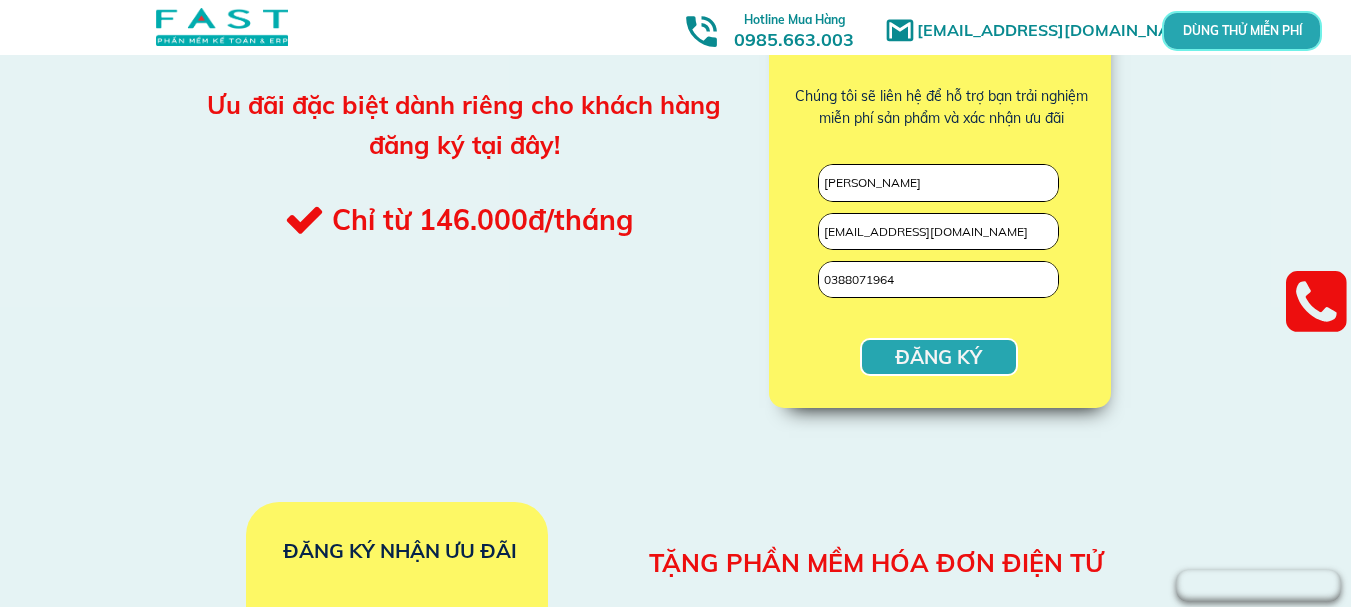scroll, scrollTop: 2100, scrollLeft: 0, axis: vertical 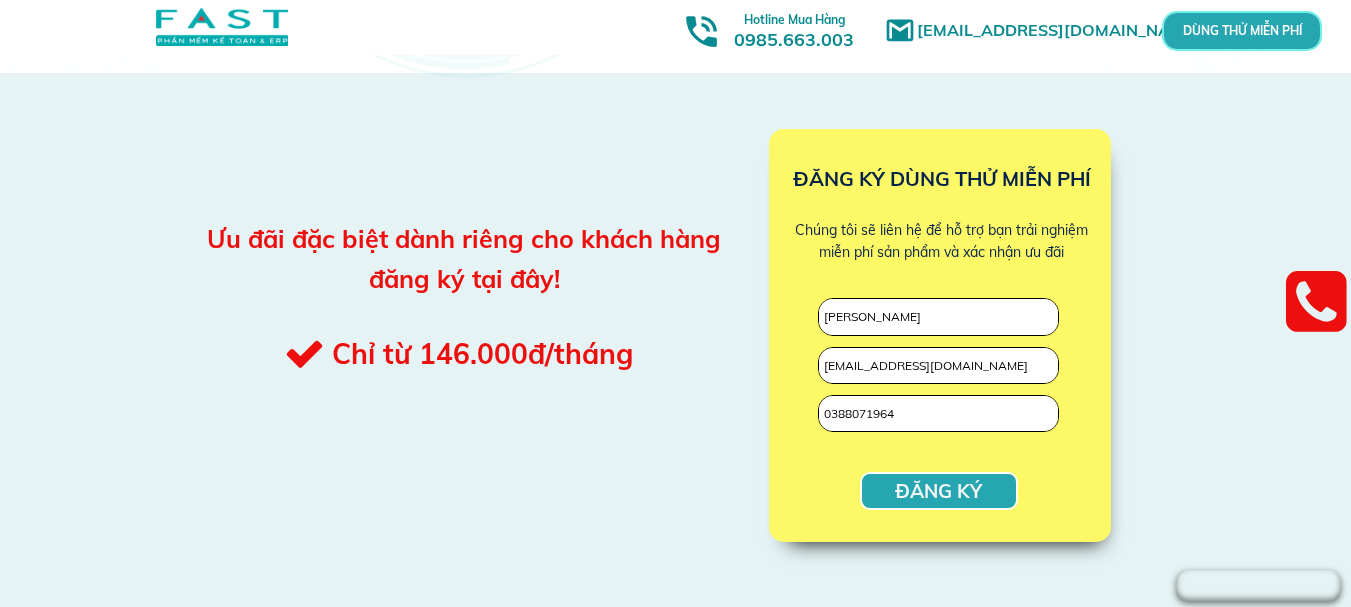click on "ĐĂNG KÝ" at bounding box center [939, 491] 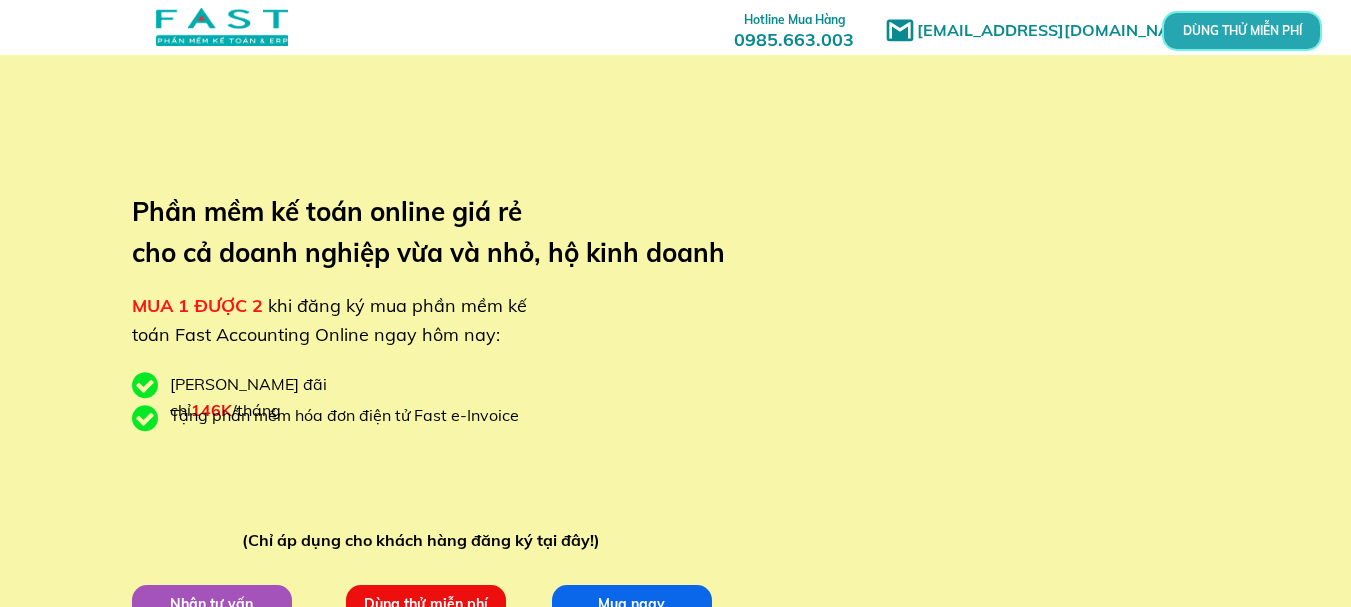 scroll, scrollTop: 2100, scrollLeft: 0, axis: vertical 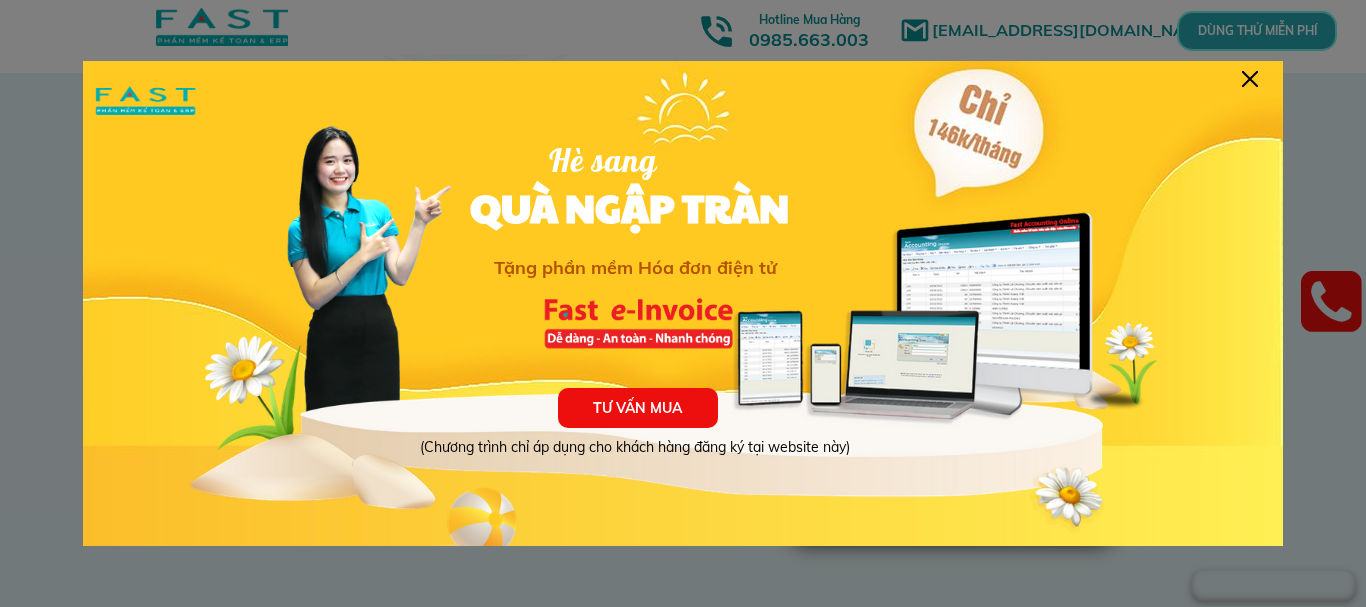 click at bounding box center [1250, 79] 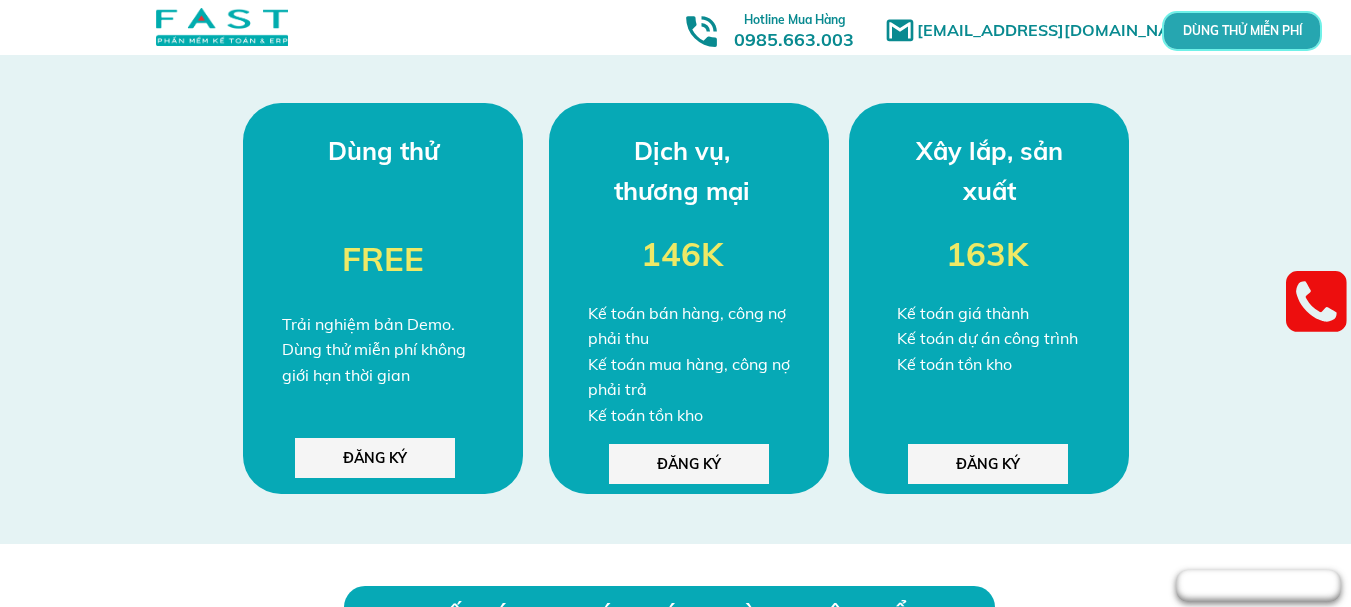 scroll, scrollTop: 5300, scrollLeft: 0, axis: vertical 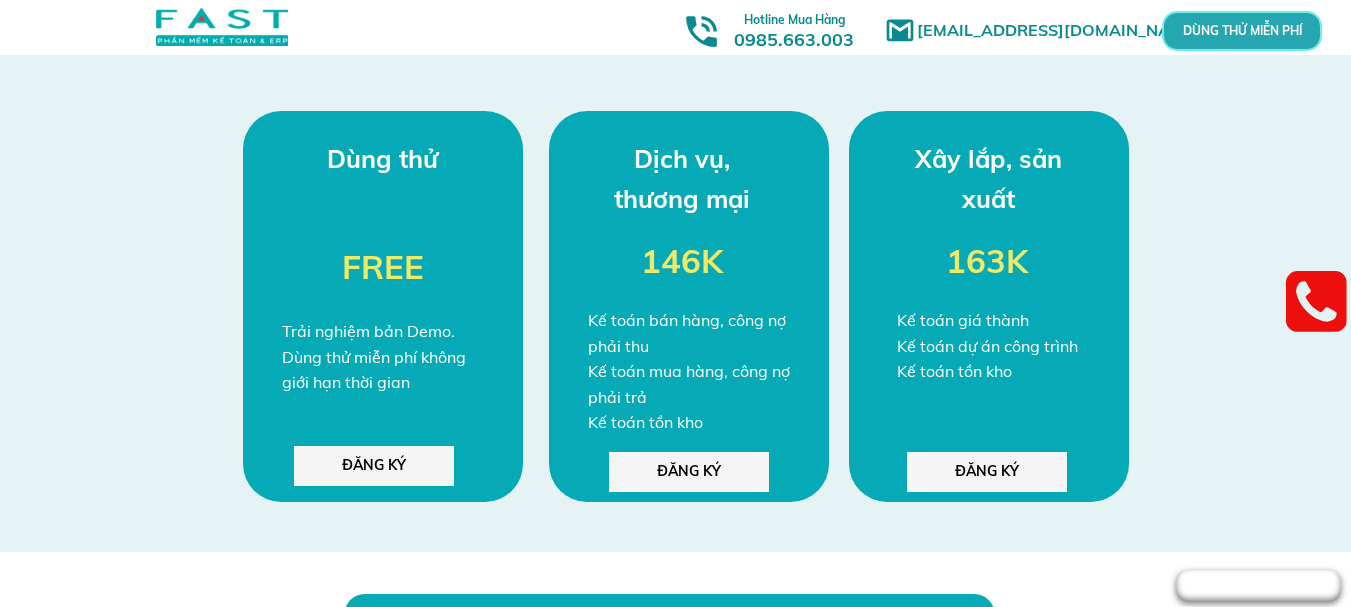click on "ĐĂNG KÝ" at bounding box center [374, 466] 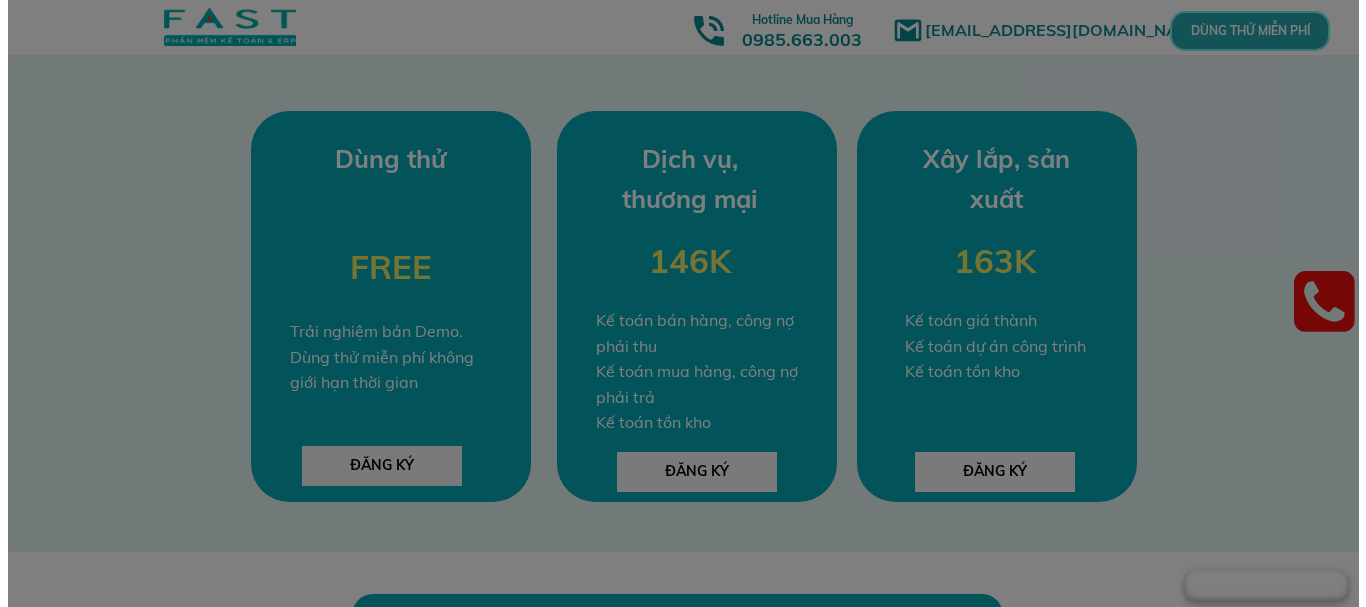 scroll, scrollTop: 0, scrollLeft: 0, axis: both 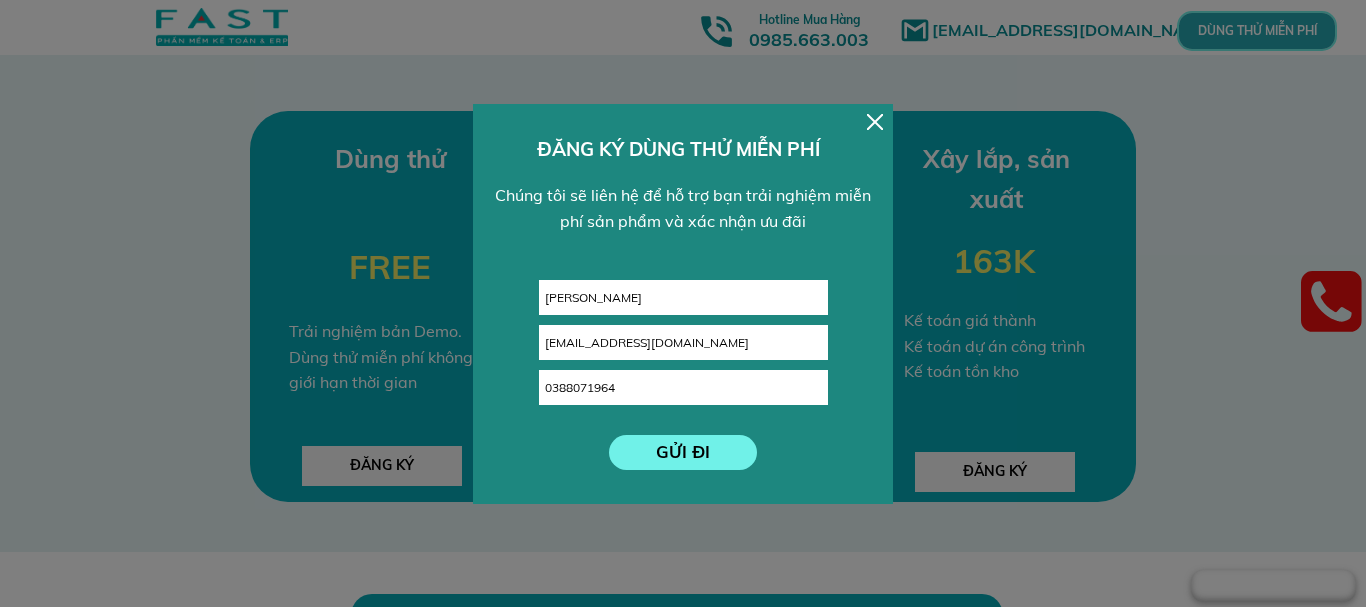 click on "GỬI ĐI" at bounding box center [683, 452] 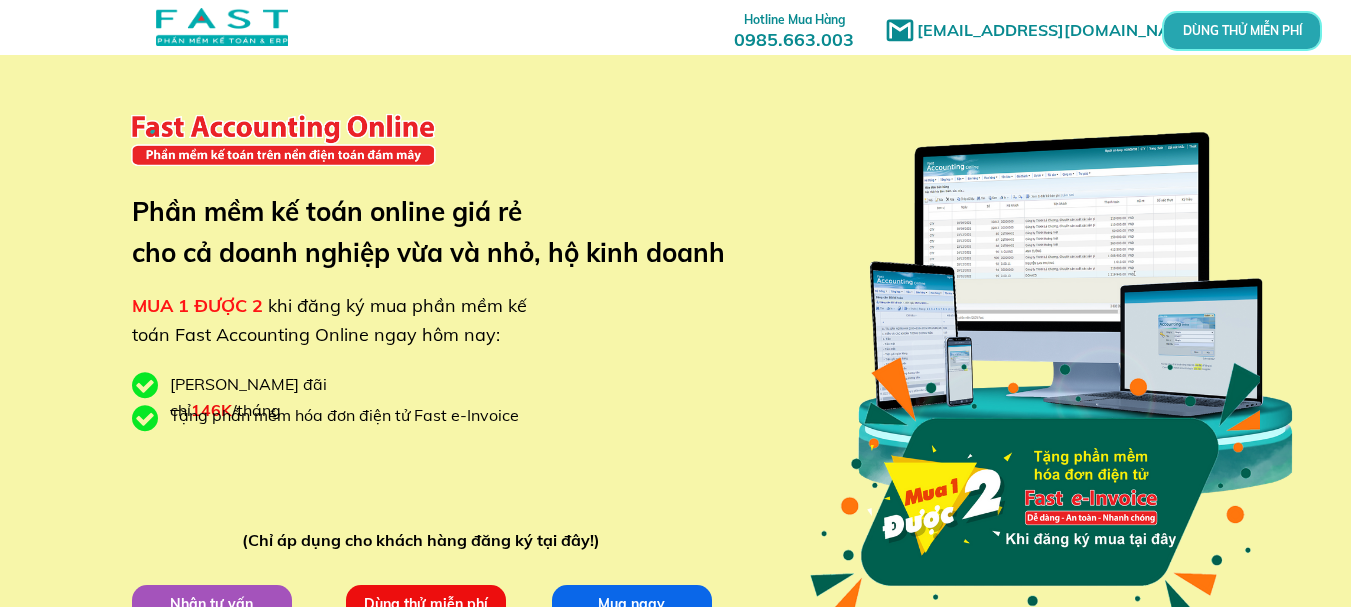 scroll, scrollTop: 0, scrollLeft: 0, axis: both 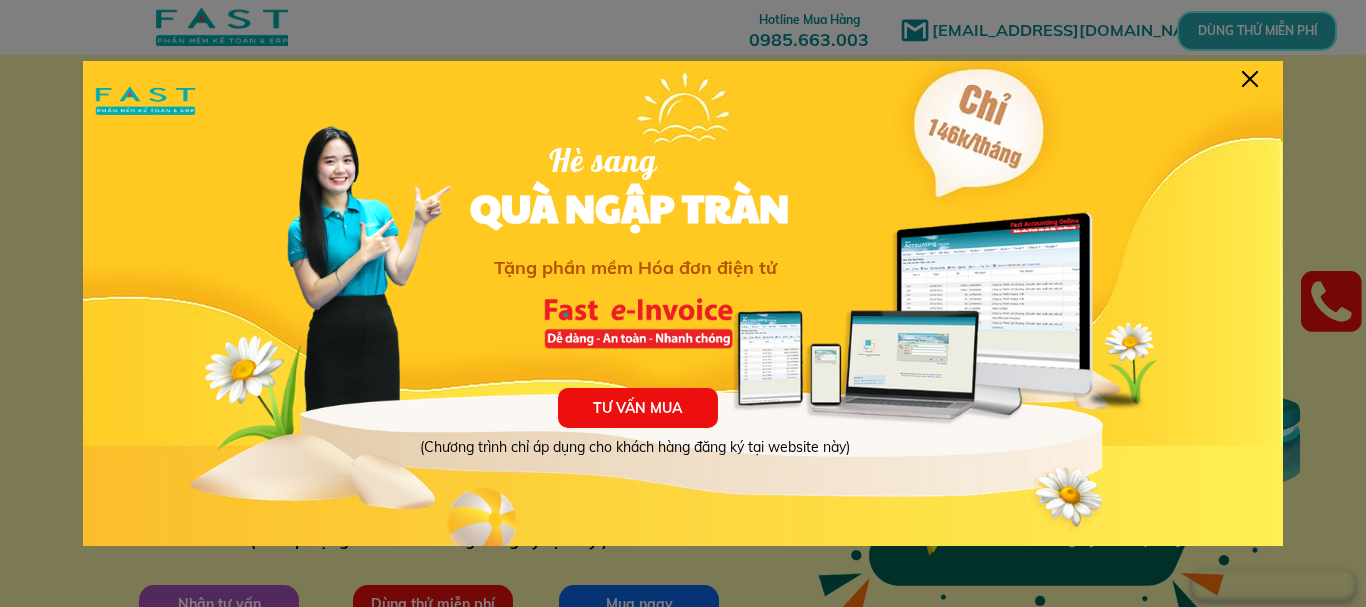 drag, startPoint x: 1255, startPoint y: 74, endPoint x: 692, endPoint y: 283, distance: 600.54144 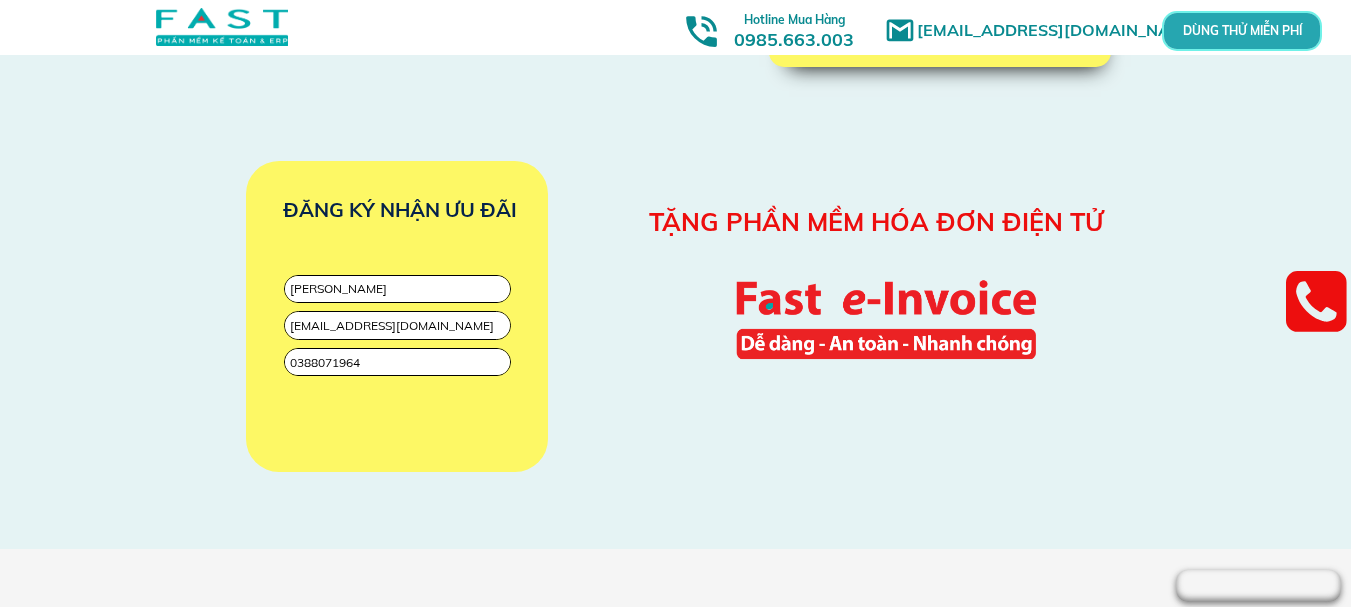 scroll, scrollTop: 2600, scrollLeft: 0, axis: vertical 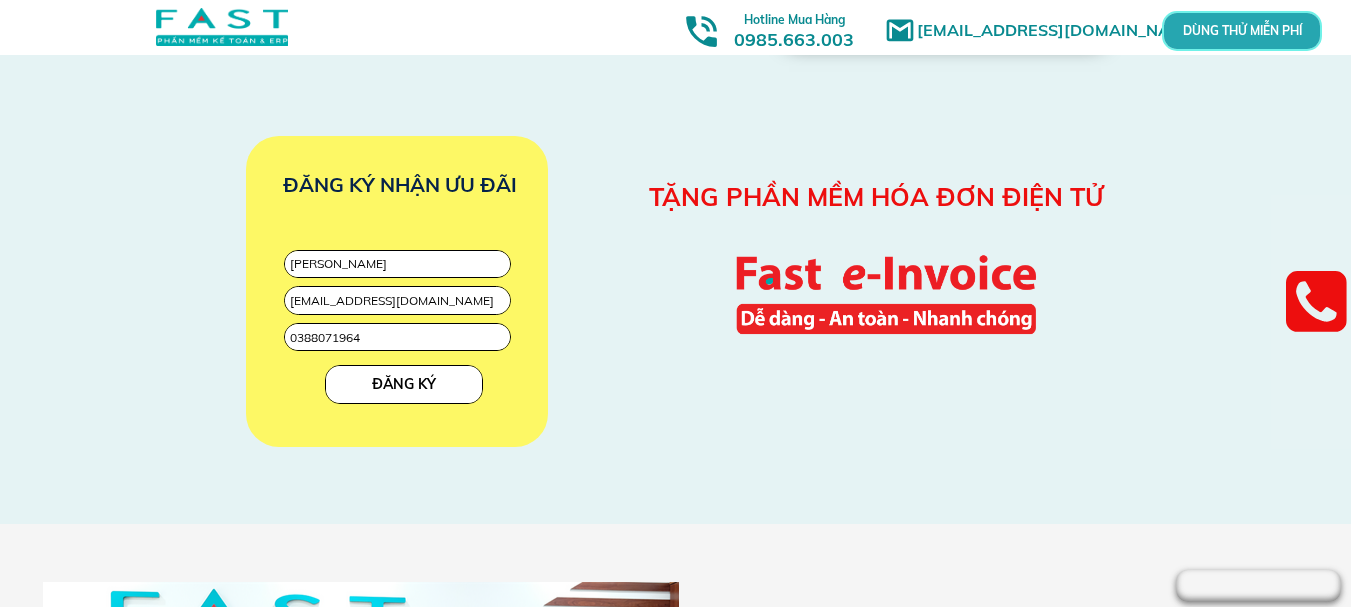 click on "ĐĂNG KÝ" at bounding box center (404, 384) 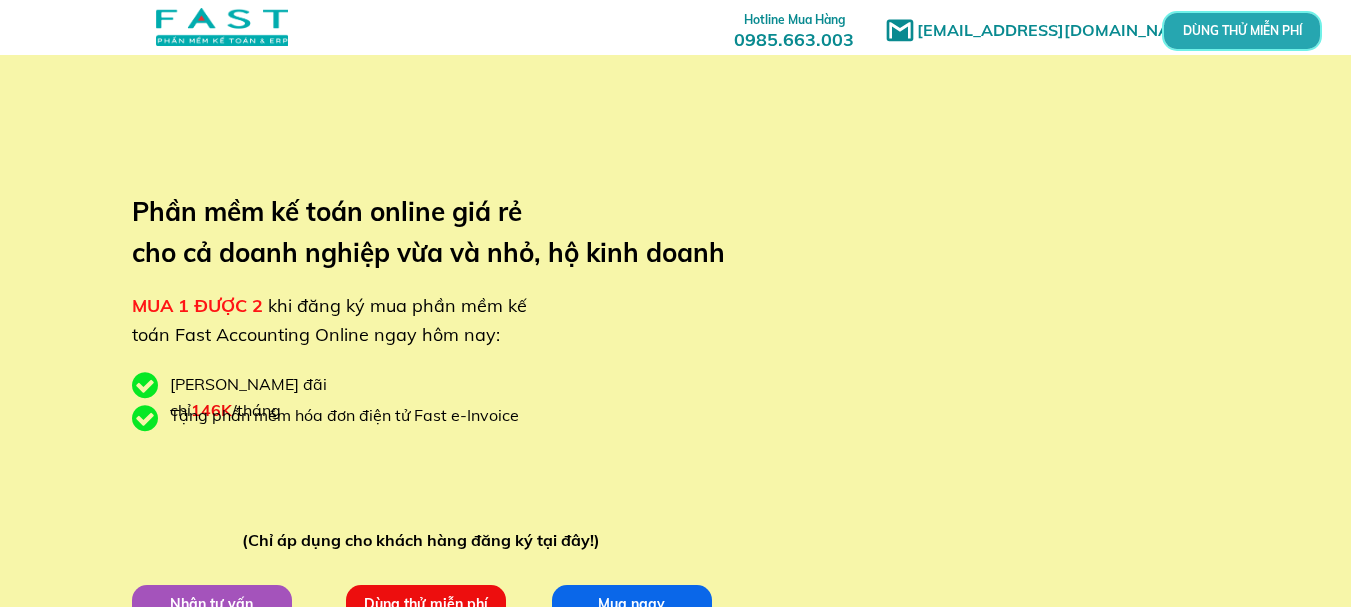 scroll, scrollTop: 2600, scrollLeft: 0, axis: vertical 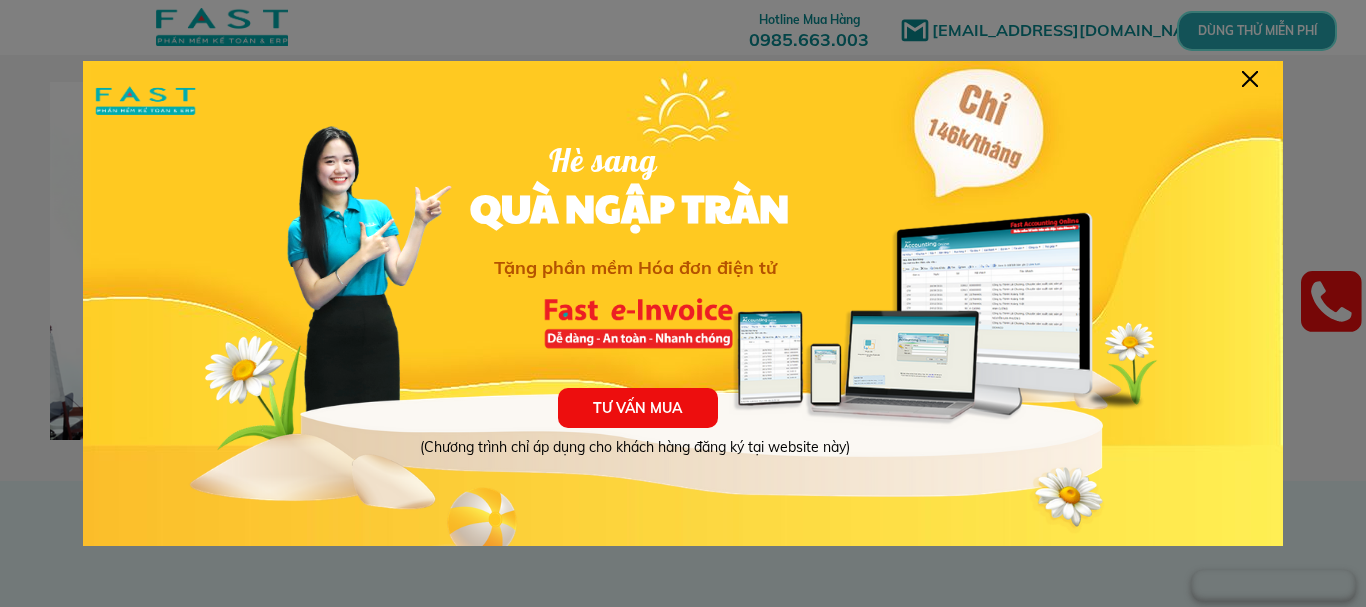 click at bounding box center [1250, 79] 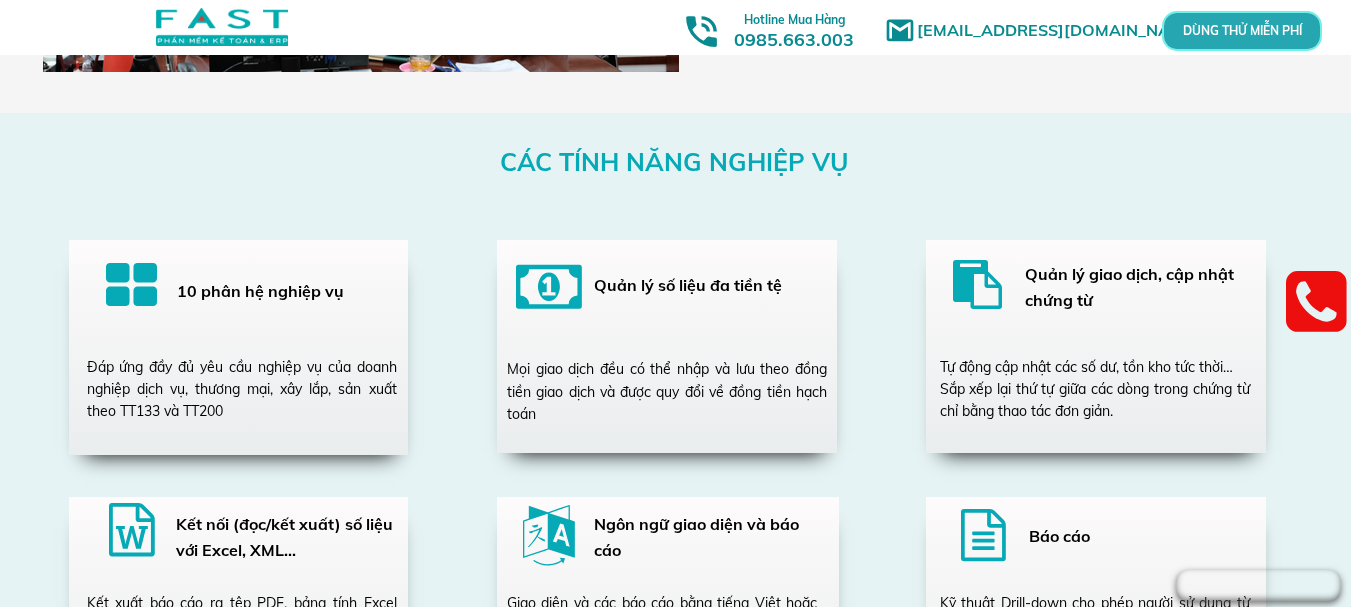 scroll, scrollTop: 3500, scrollLeft: 0, axis: vertical 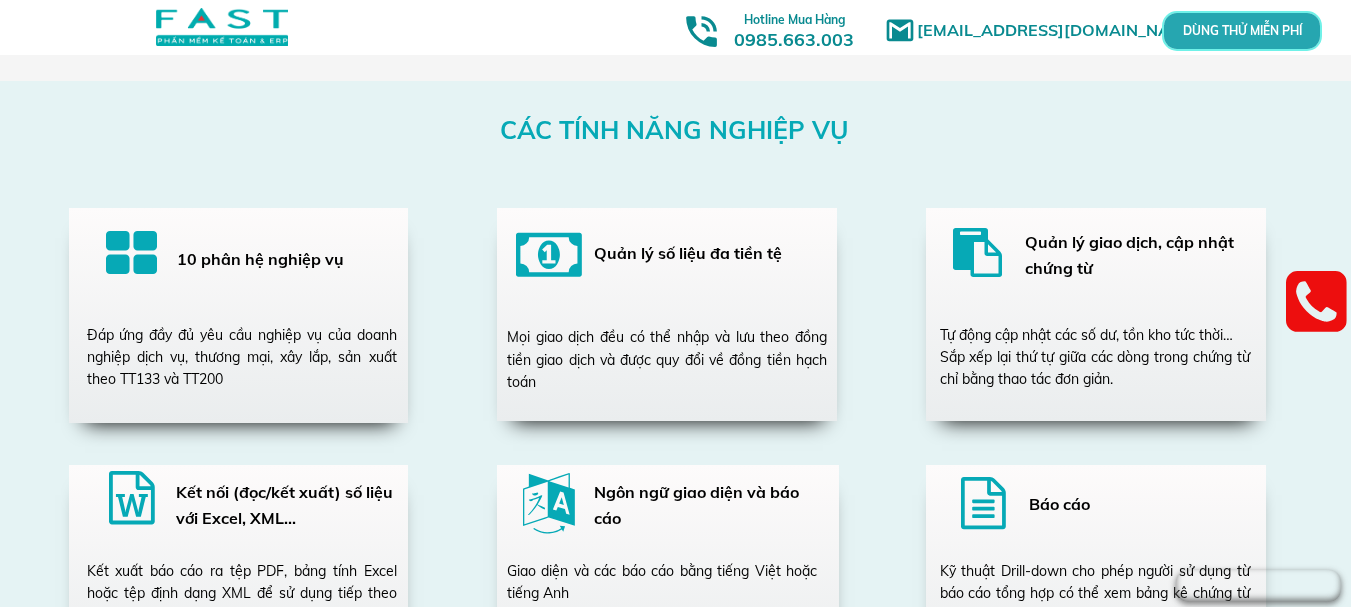 click on "Quản lý giao dịch, cập nhật chứng từ" at bounding box center [1152, 255] 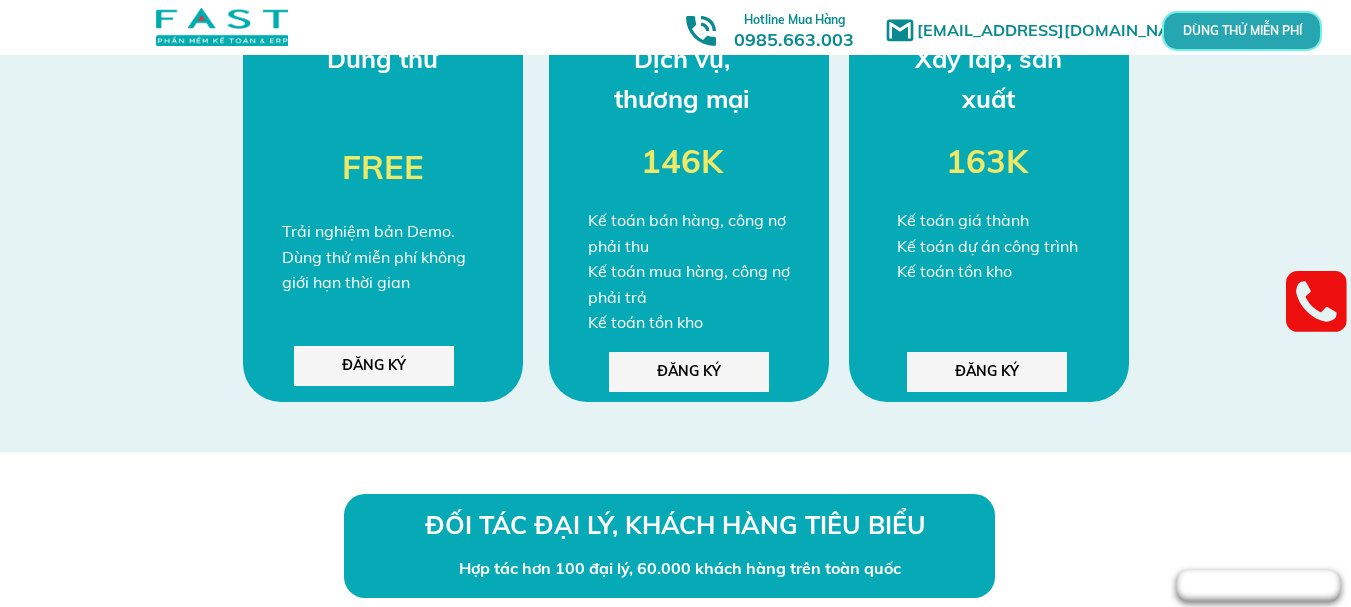 scroll, scrollTop: 5300, scrollLeft: 0, axis: vertical 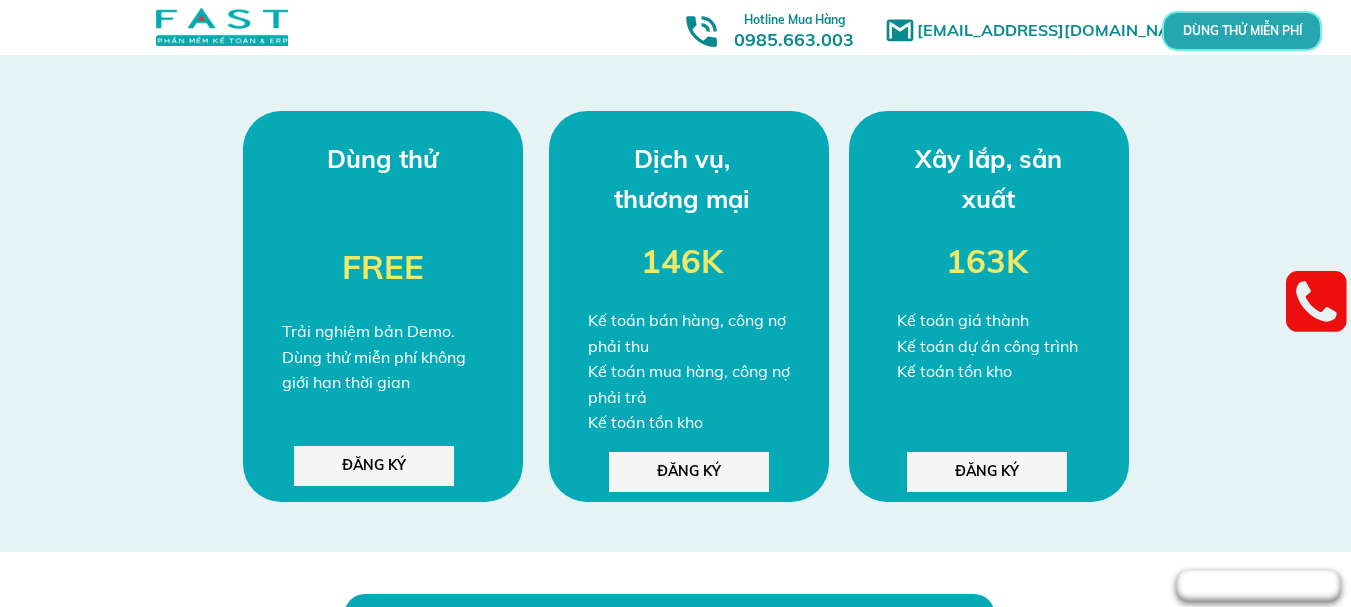 click on "ĐĂNG KÝ" at bounding box center [374, 466] 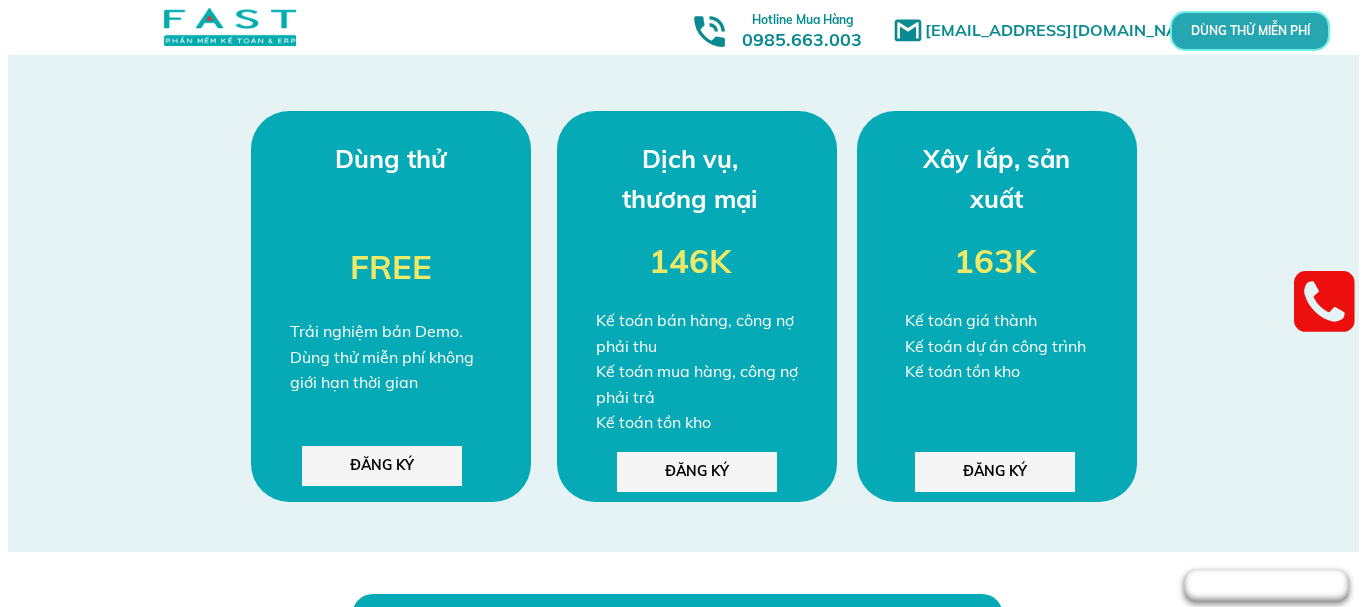 scroll, scrollTop: 0, scrollLeft: 0, axis: both 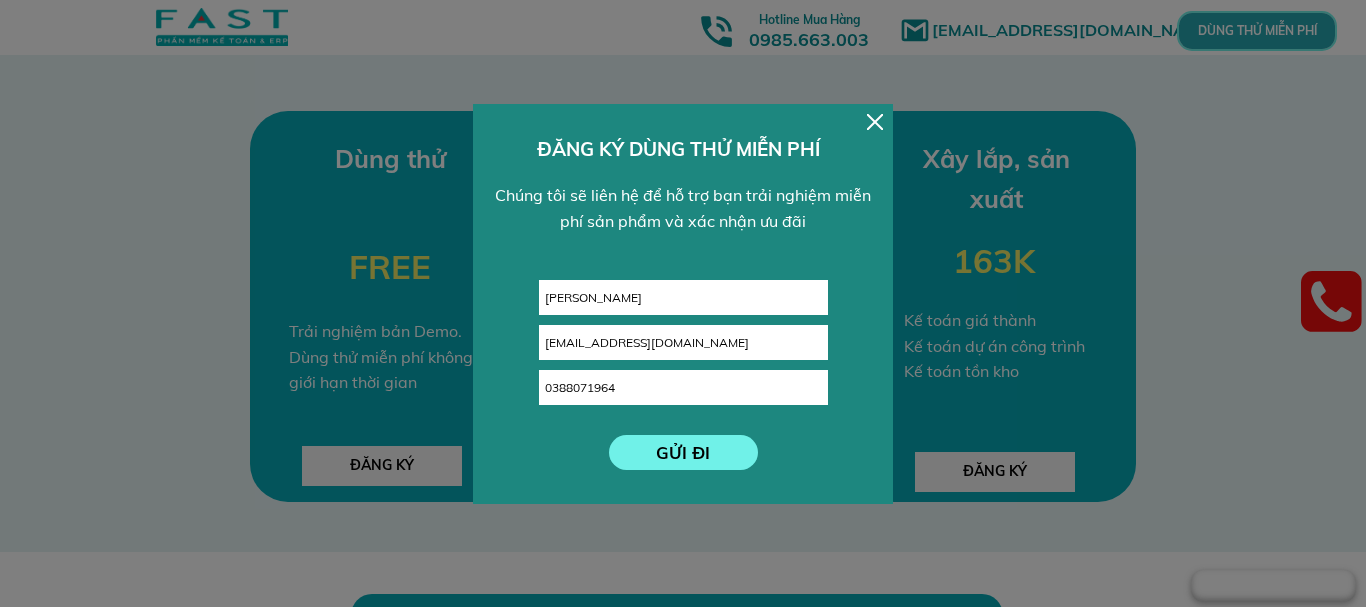 click on "GỬI ĐI" at bounding box center (683, 452) 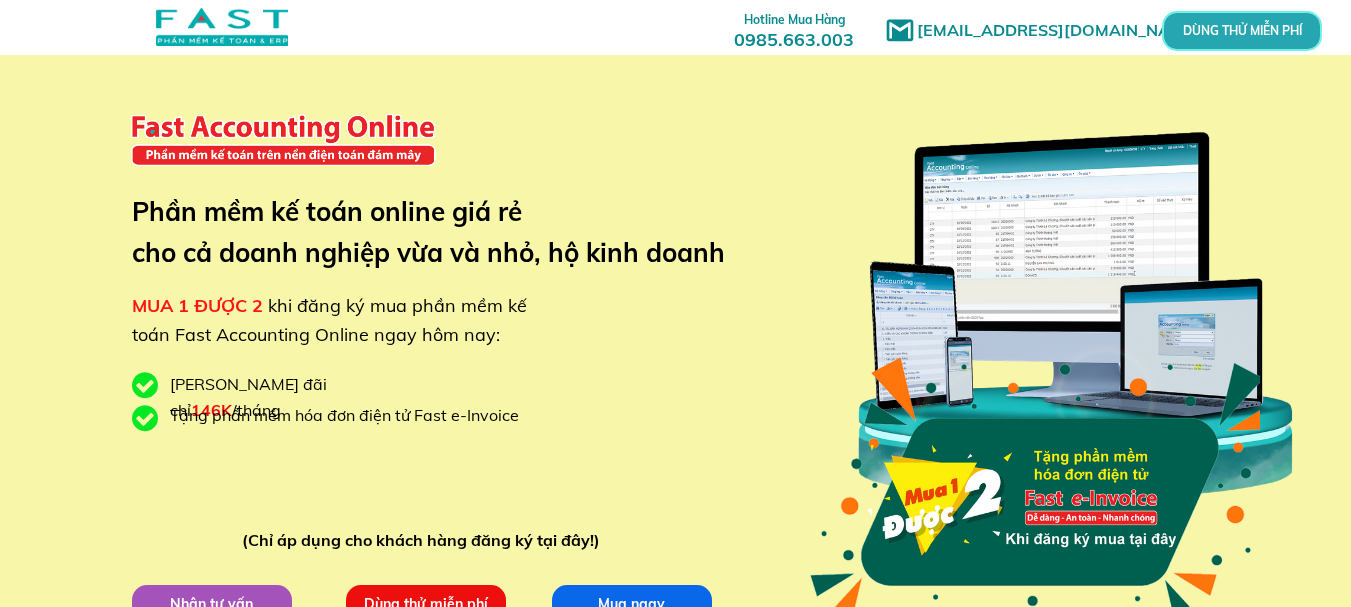 scroll, scrollTop: 0, scrollLeft: 0, axis: both 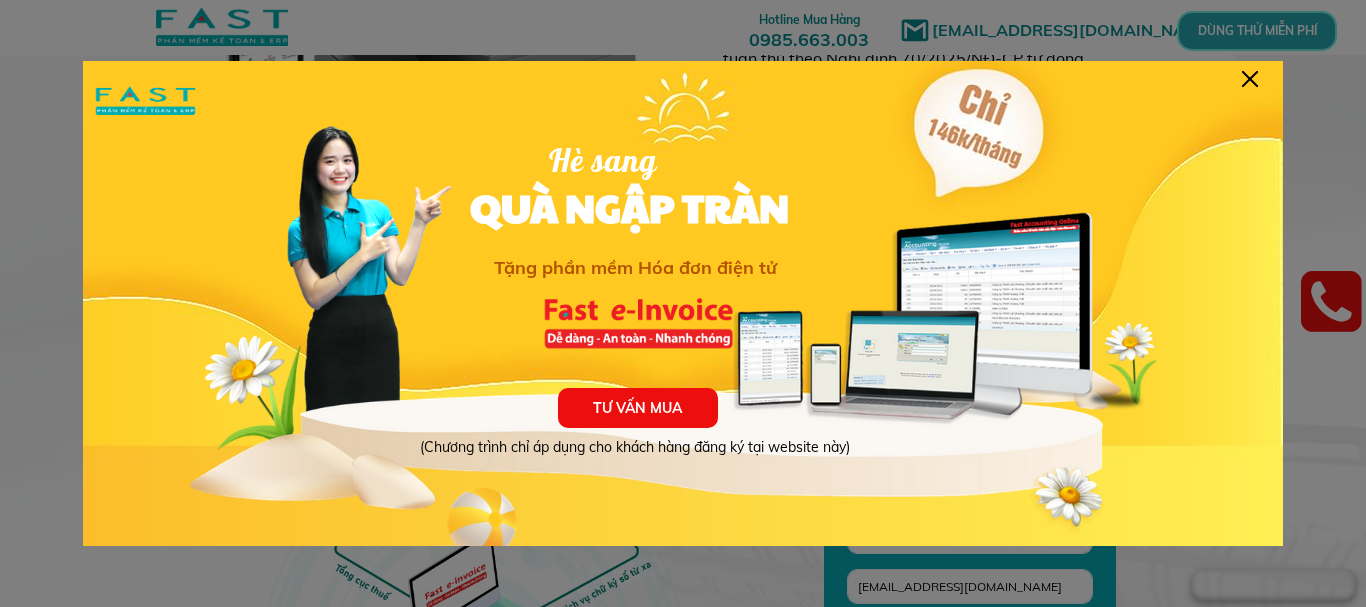 click on "TƯ VẤN MUA (Chương trình chỉ áp dụng cho khách hàng đăng ký tại website này) Hè sang QUÀ NGẬP TRÀN Tặng phần mềm Hóa đơn điện tử" at bounding box center (683, 311) 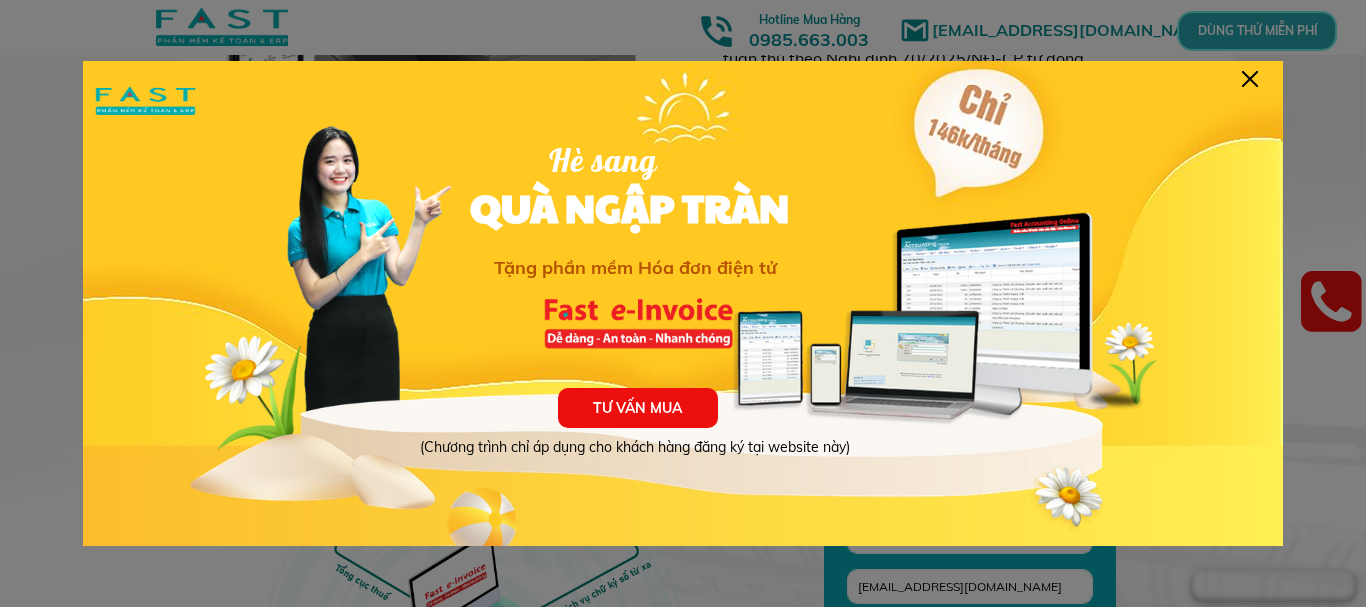 click at bounding box center (1250, 79) 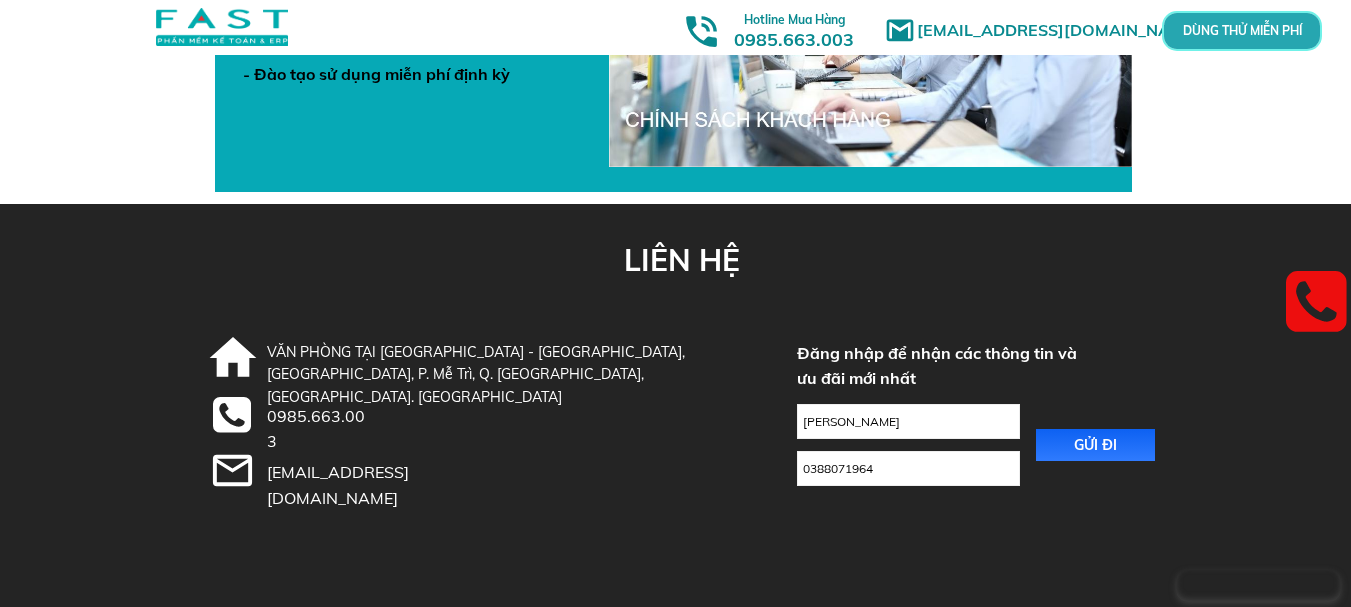 scroll, scrollTop: 7225, scrollLeft: 0, axis: vertical 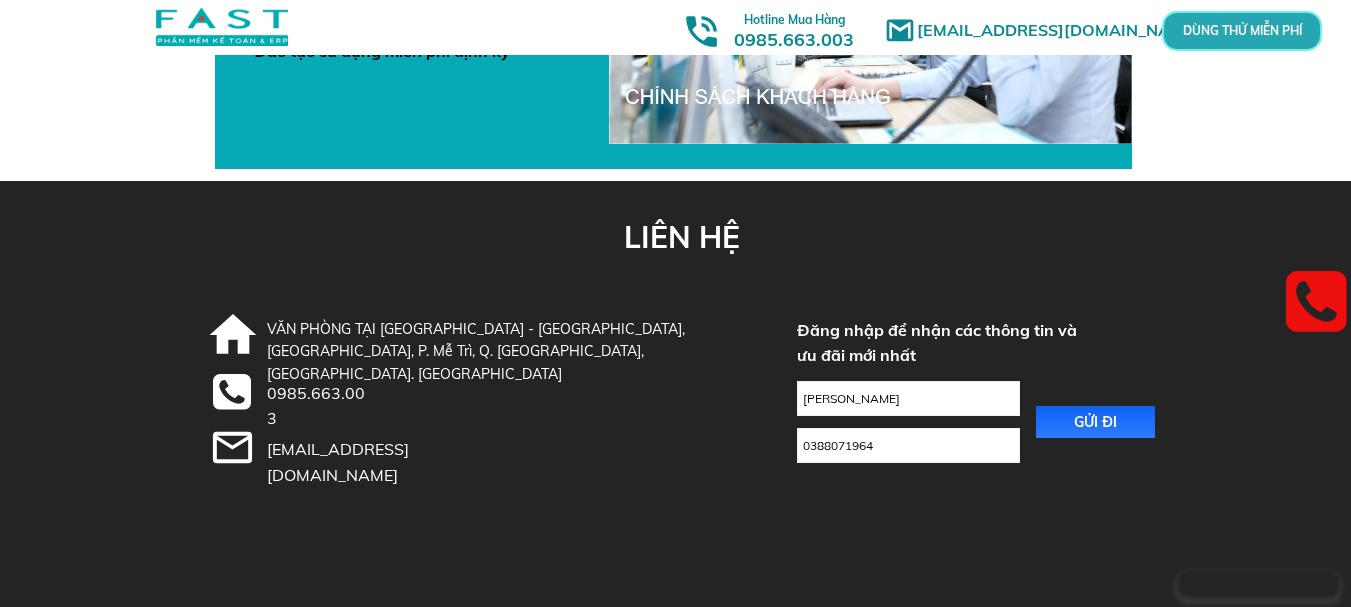 click on "GỬI ĐI" at bounding box center (1096, 422) 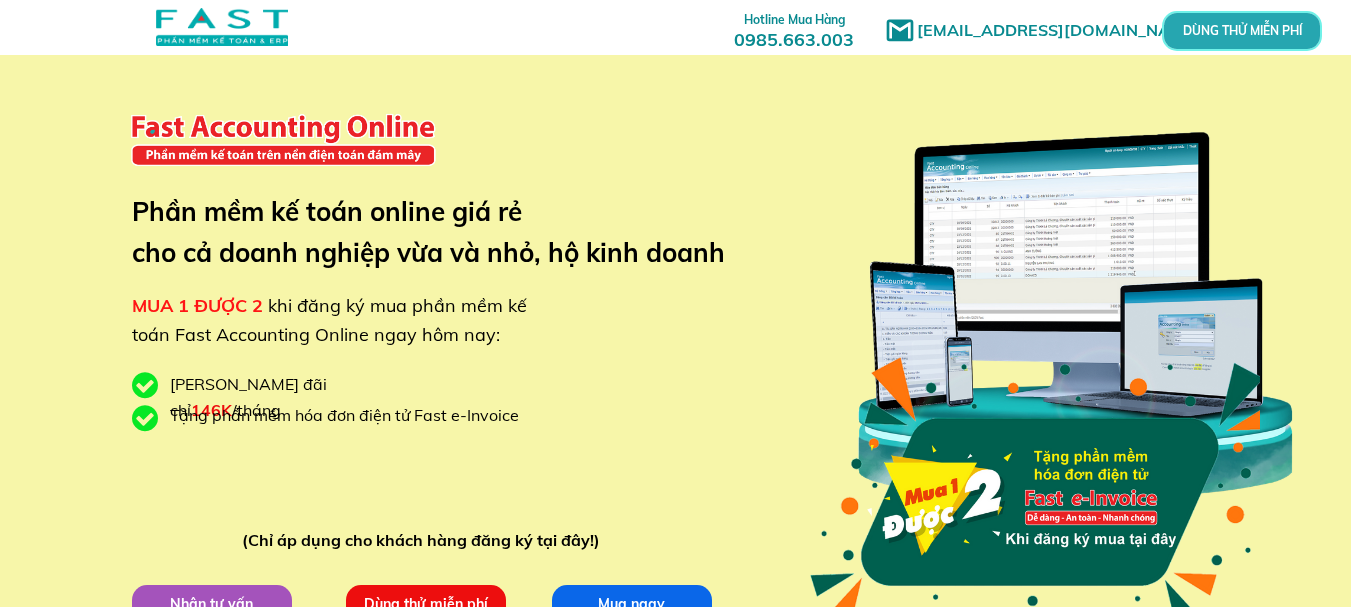 scroll, scrollTop: 7225, scrollLeft: 0, axis: vertical 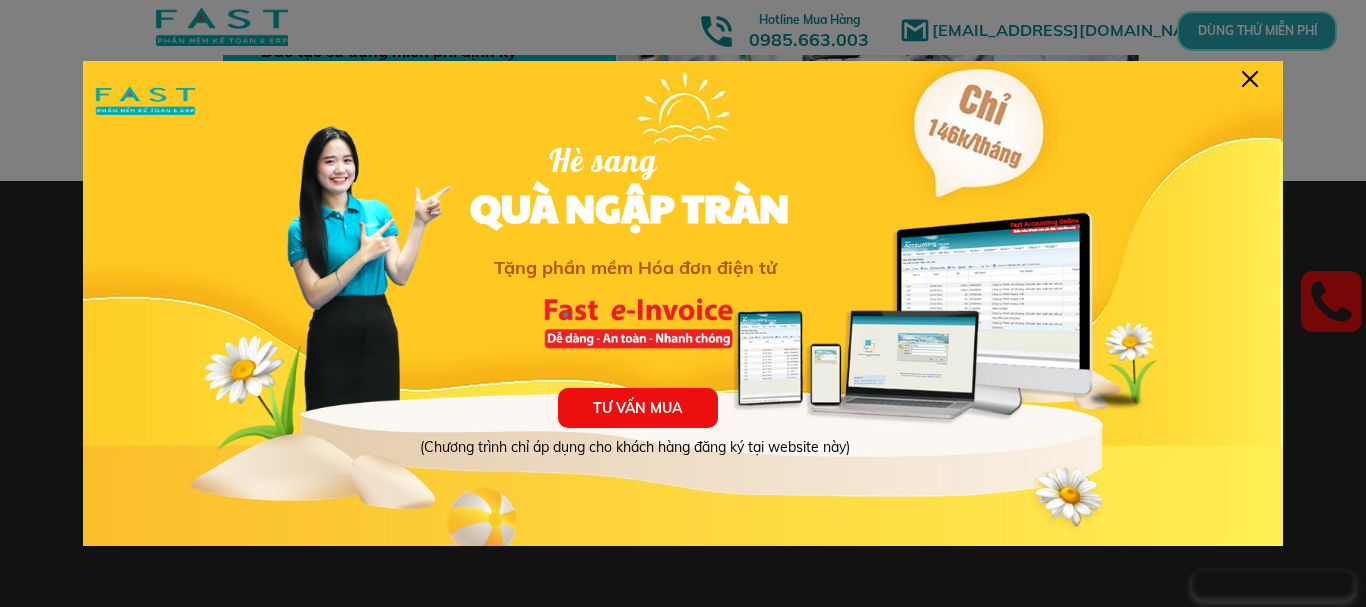 click at bounding box center [1250, 79] 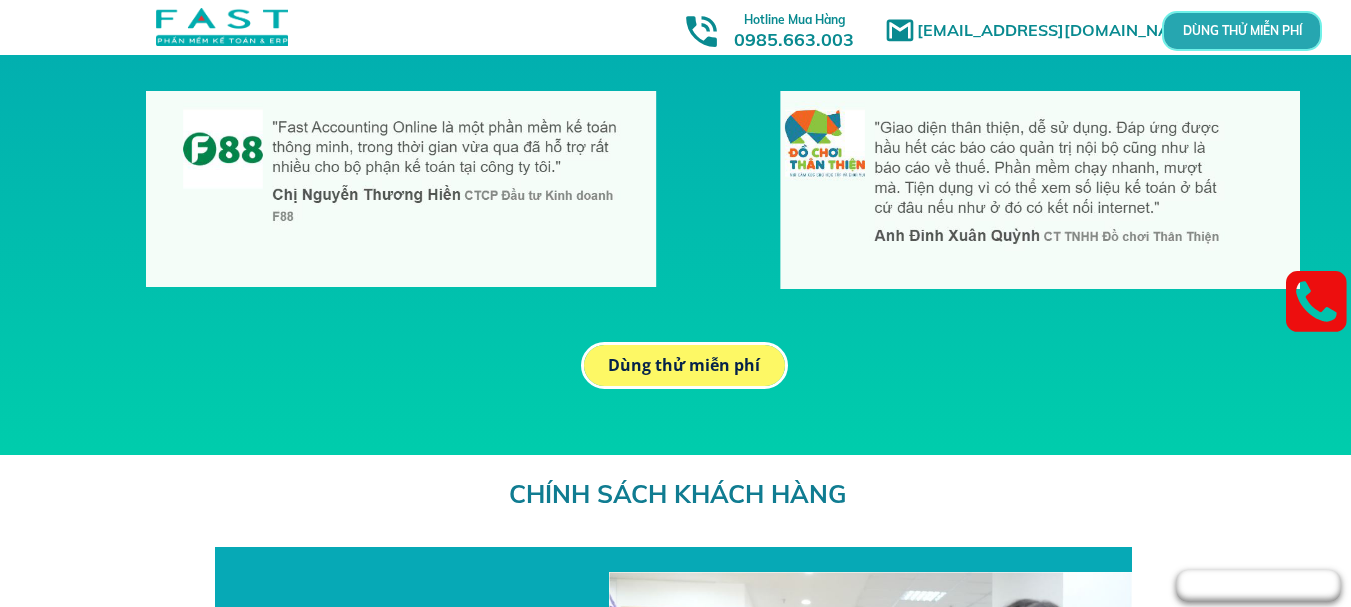 scroll, scrollTop: 6425, scrollLeft: 0, axis: vertical 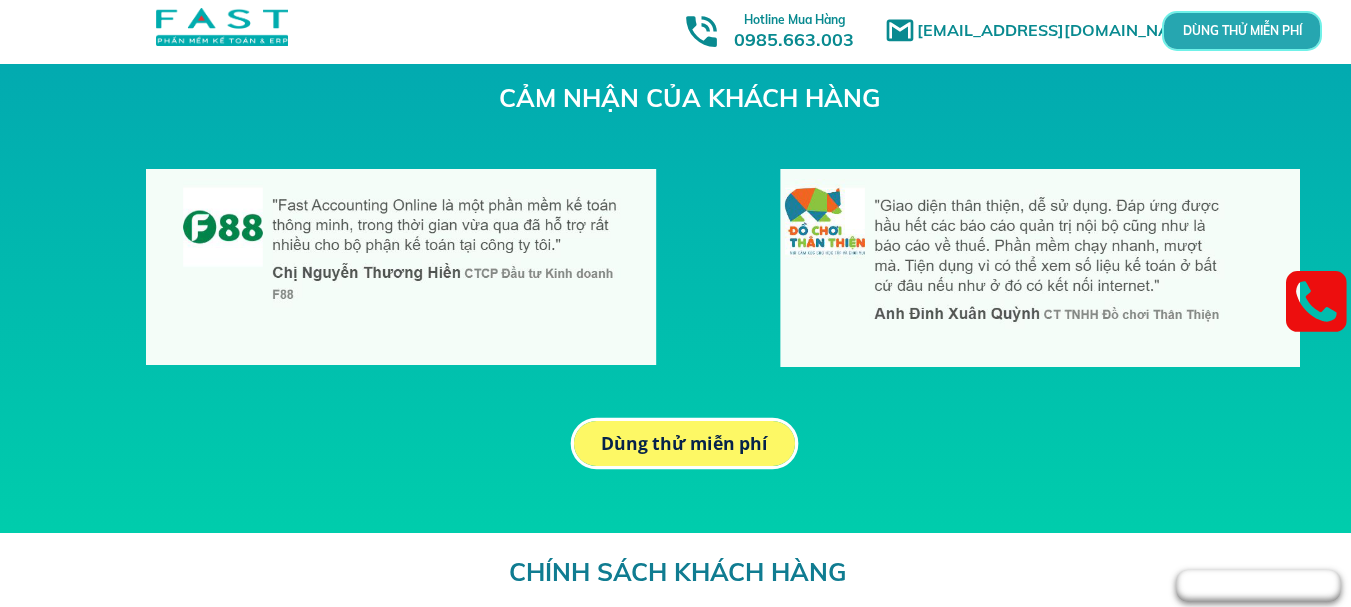 click on "Dùng thử miễn phí" at bounding box center (684, 443) 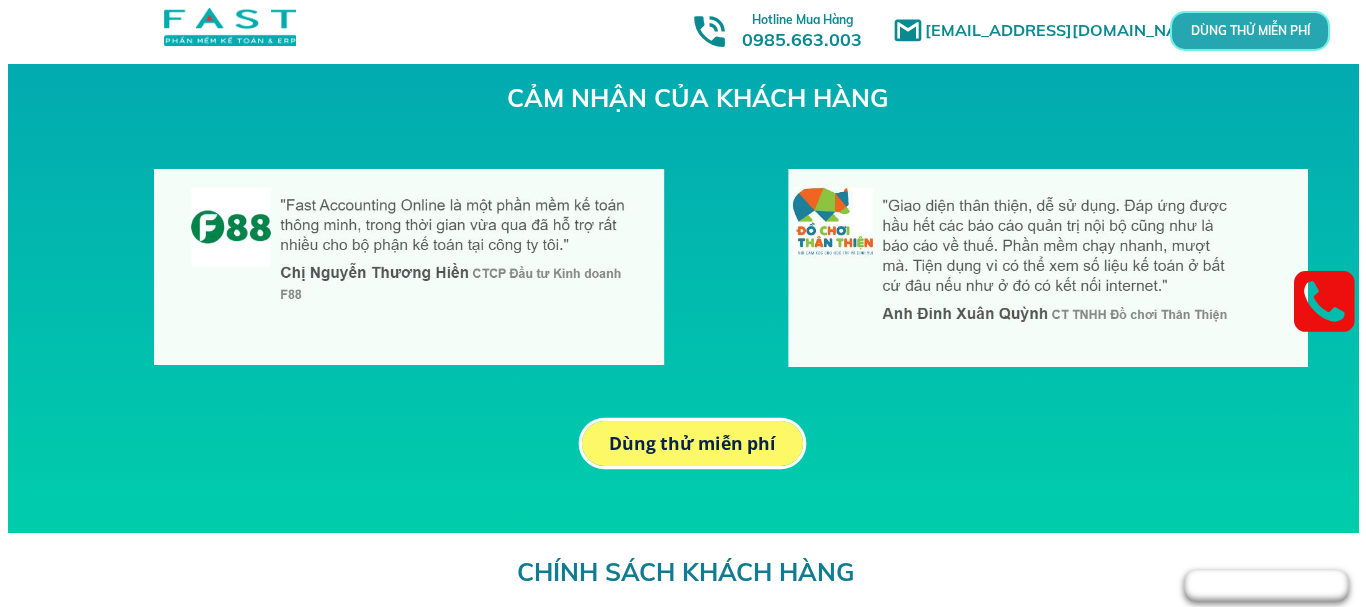 scroll, scrollTop: 0, scrollLeft: 0, axis: both 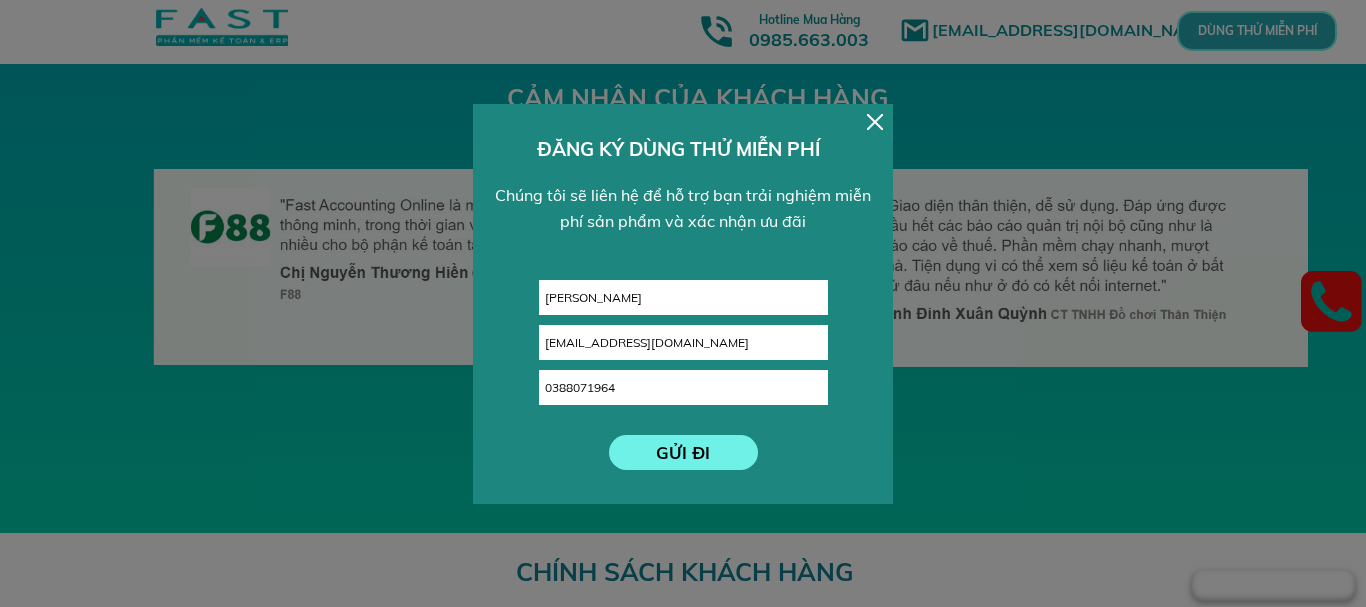 click on "GỬI ĐI" at bounding box center [683, 452] 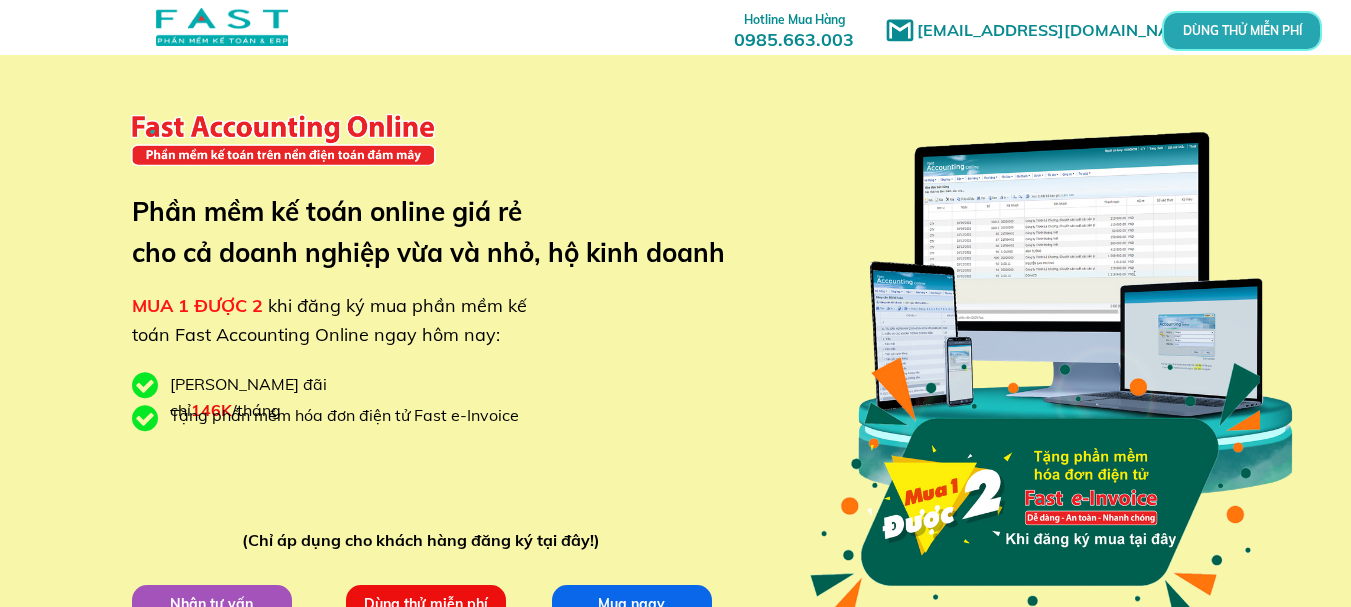 scroll, scrollTop: 0, scrollLeft: 0, axis: both 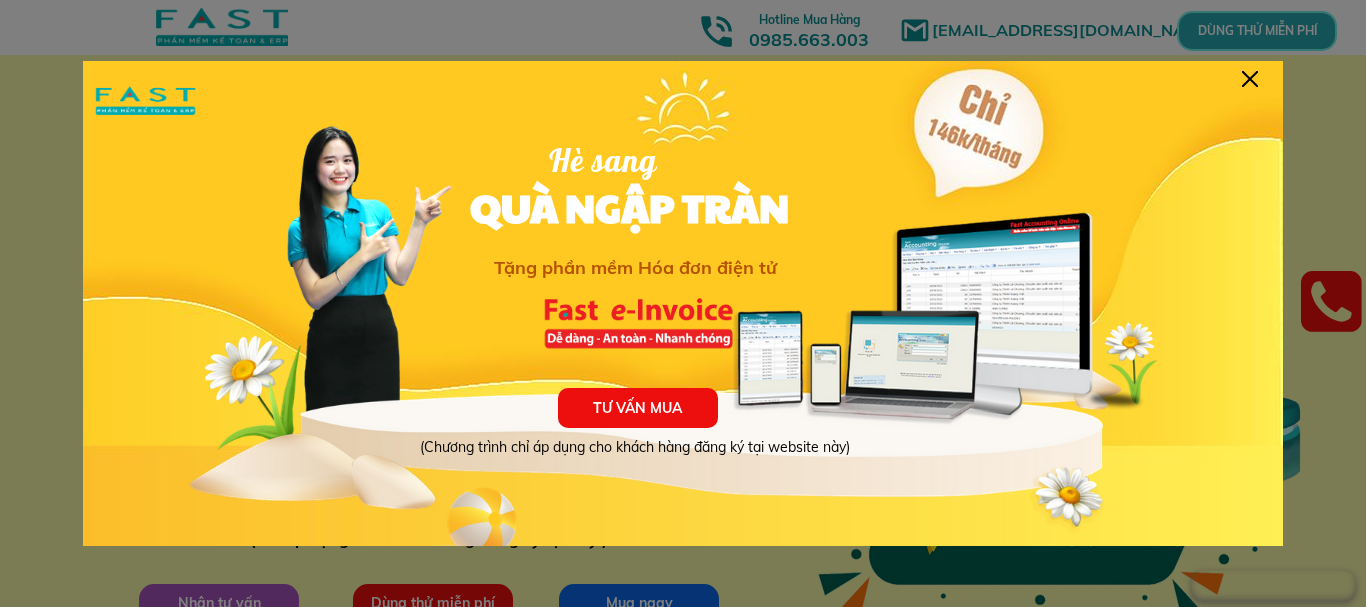 click on "TƯ VẤN MUA (Chương trình chỉ áp dụng cho khách hàng đăng ký tại website này) Hè sang QUÀ NGẬP TRÀN Tặng phần mềm Hóa đơn điện tử" at bounding box center [683, 311] 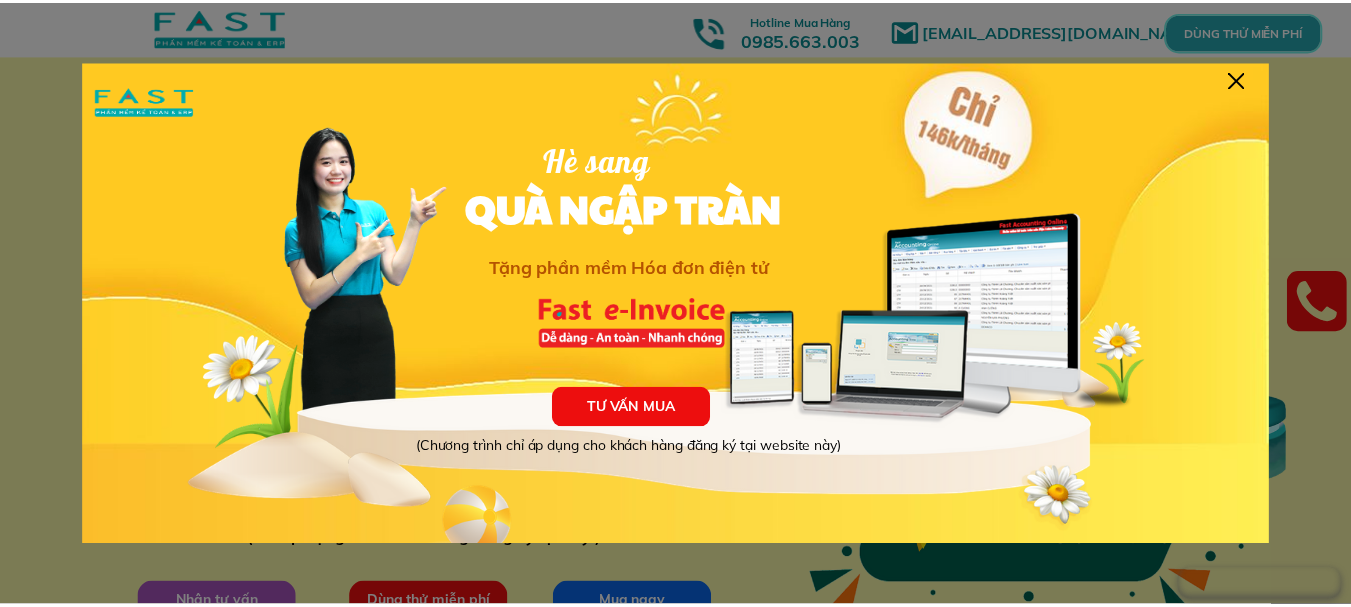 scroll, scrollTop: 1, scrollLeft: 0, axis: vertical 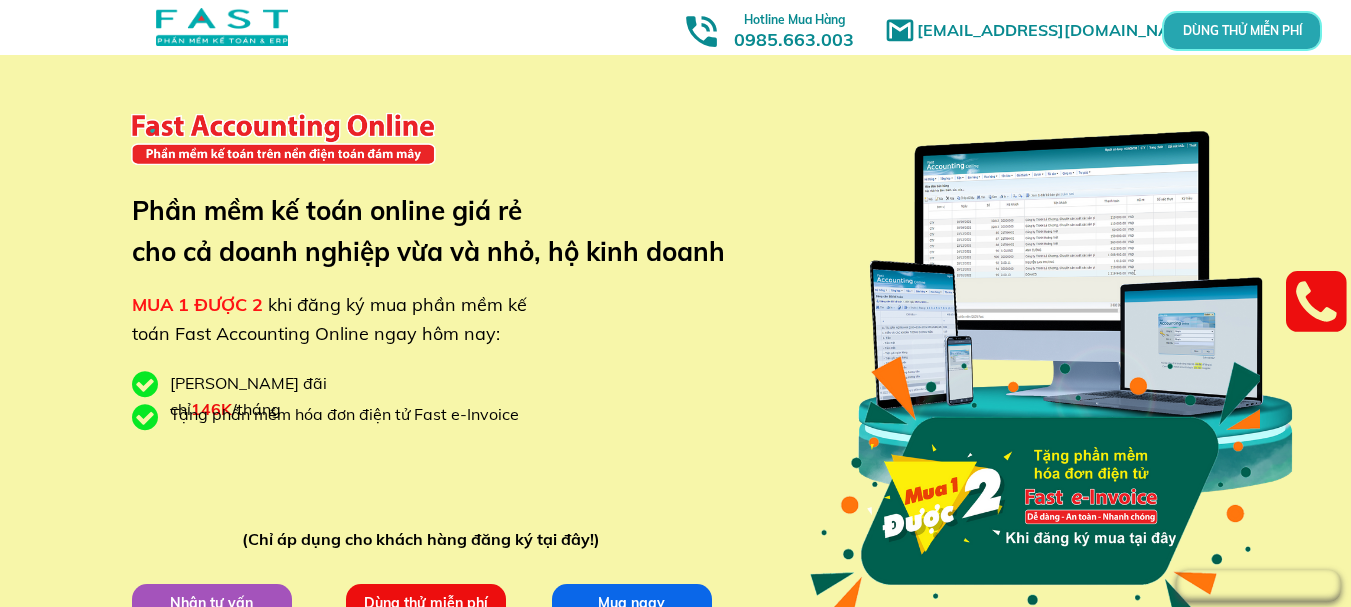 click on "marketingfasthn@gmail.com MUA 1 ĐƯỢC 2   khi đăng ký mua phần mềm kế toán Fast Accounting Online ngay hôm nay: Giá ưu đãi chỉ  146K /tháng Tặng phần mềm hóa đơn điện tử Fast e-Invoice  Phần mềm kế toán online giá rẻ cho cả doanh nghiệp vừa và nhỏ, hộ kinh doanh Hotline Mua Hàng 0985.663.003     DÙNG THỬ MIỄN PHÍ Nhận tư vấn Mua ngay Dùng thử miễn phí (Chỉ áp dụng cho khách hàng đăng ký tại đây!)" at bounding box center (676, 376) 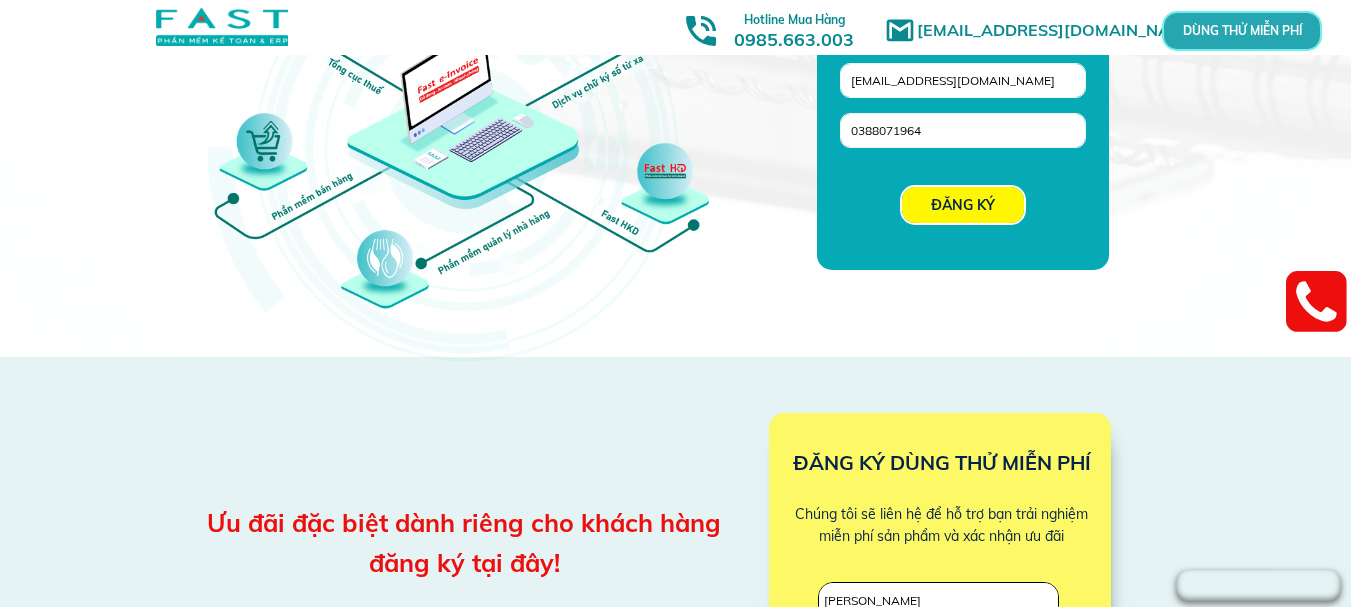 scroll, scrollTop: 1901, scrollLeft: 0, axis: vertical 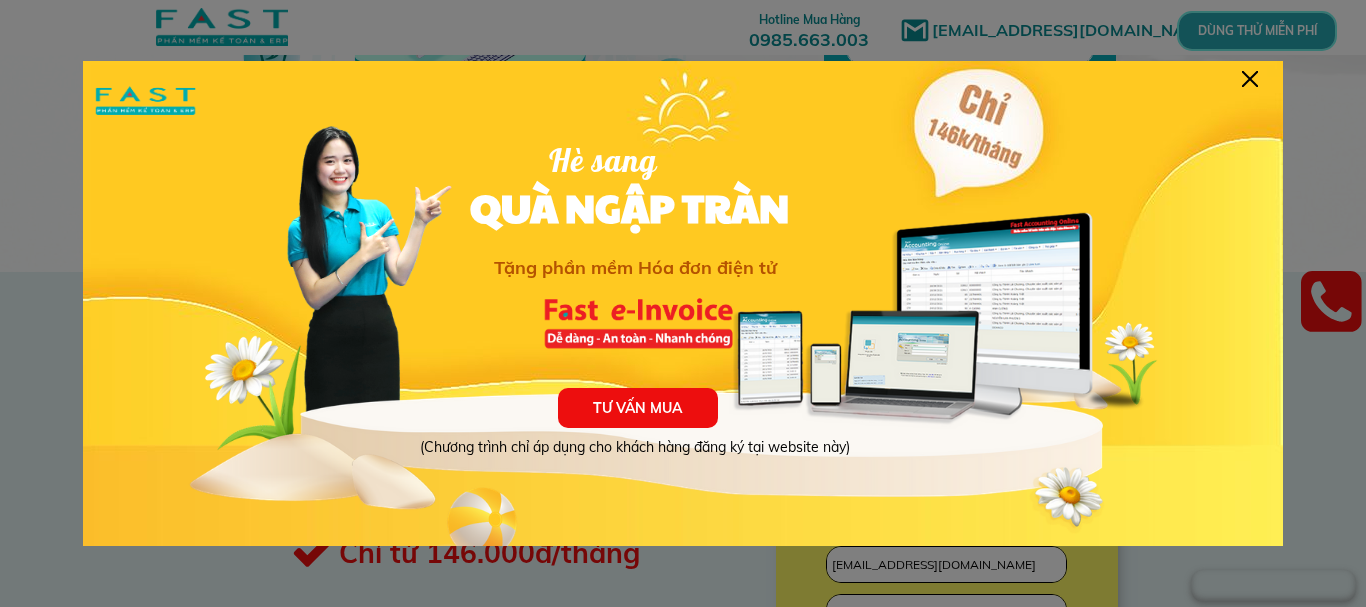 click at bounding box center (1250, 79) 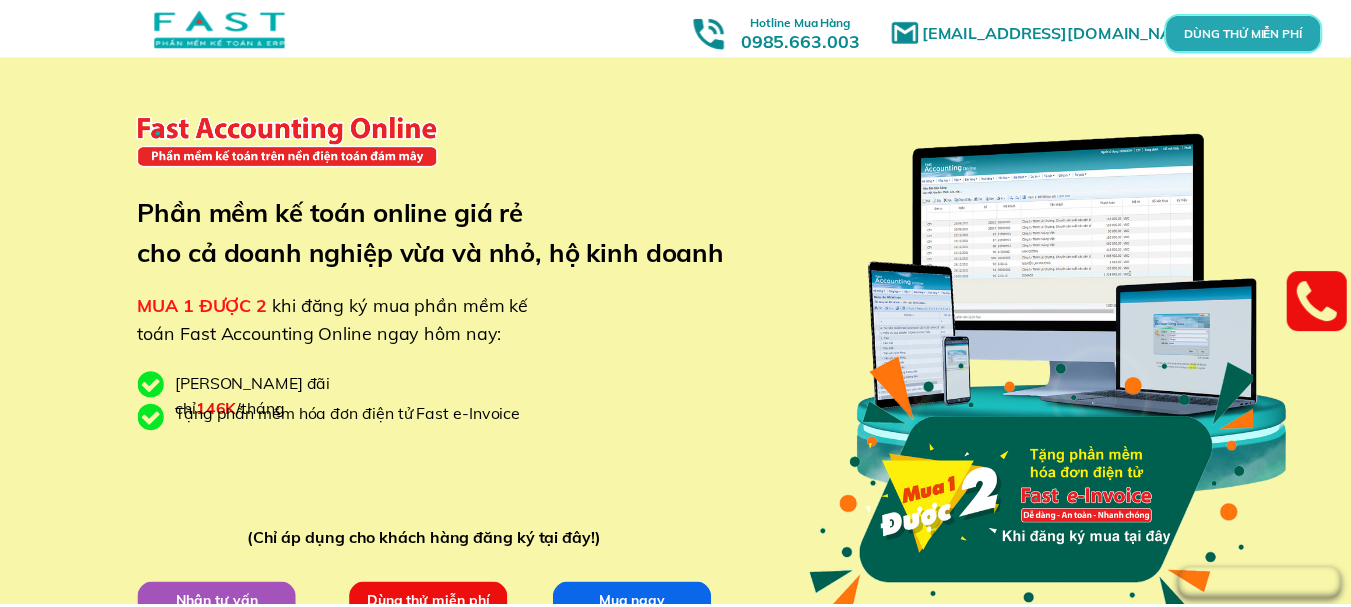 scroll, scrollTop: 1901, scrollLeft: 0, axis: vertical 